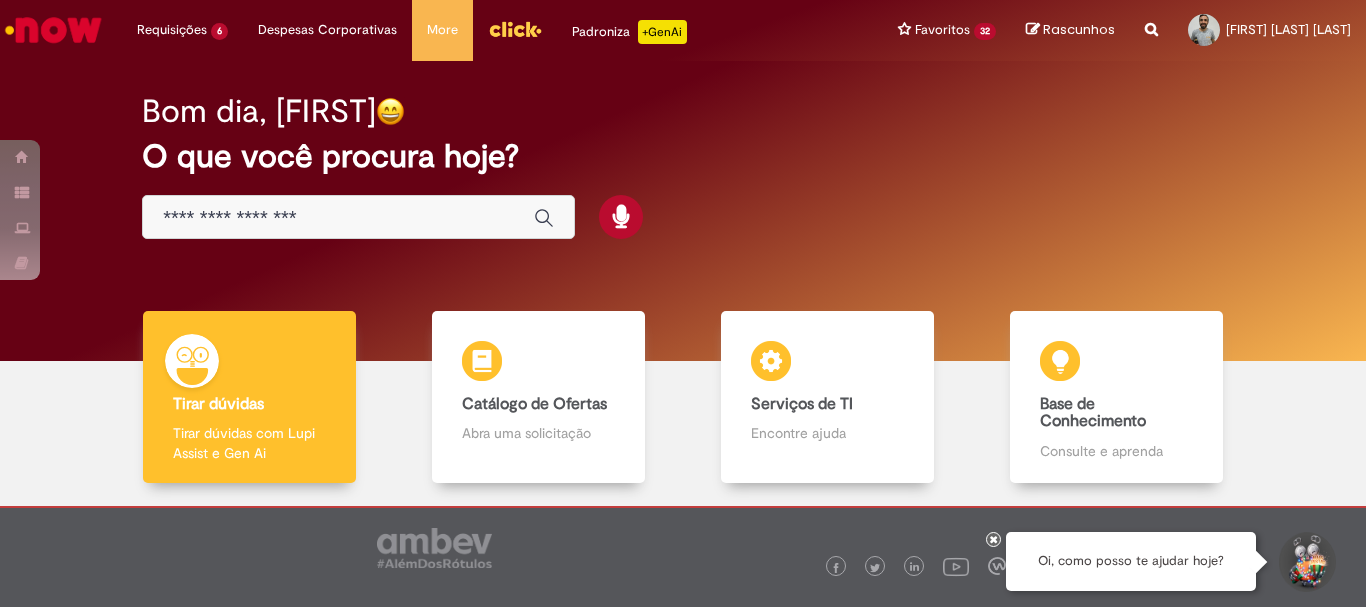 scroll, scrollTop: 0, scrollLeft: 0, axis: both 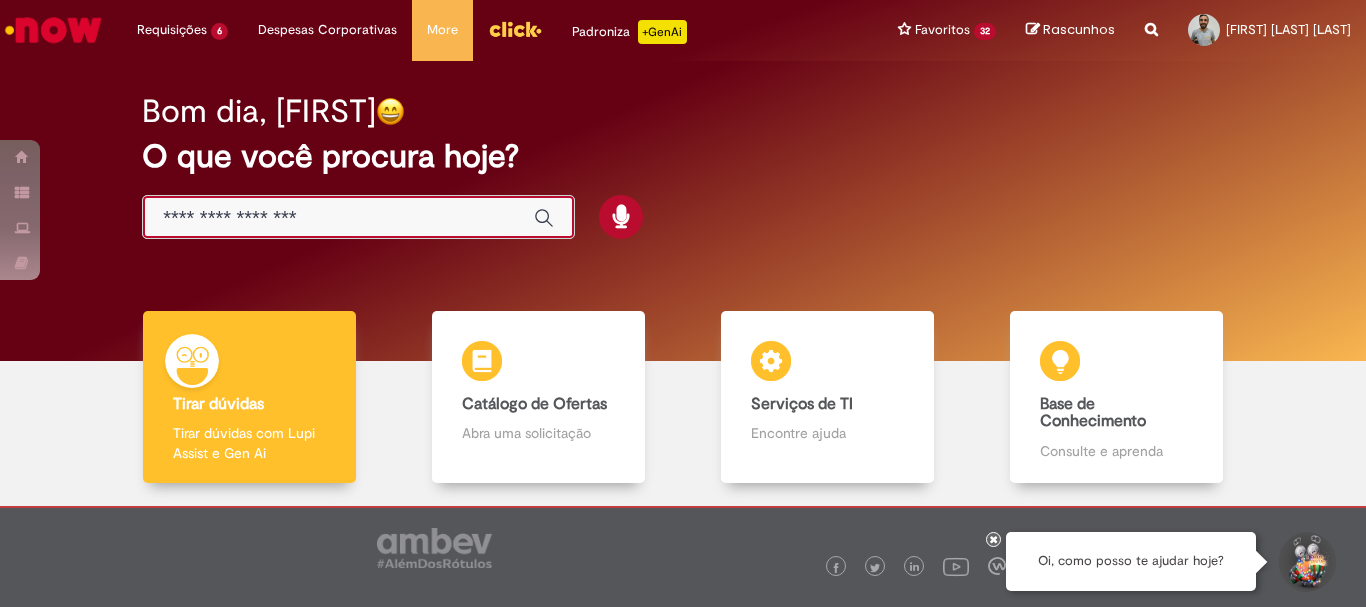 click at bounding box center (338, 218) 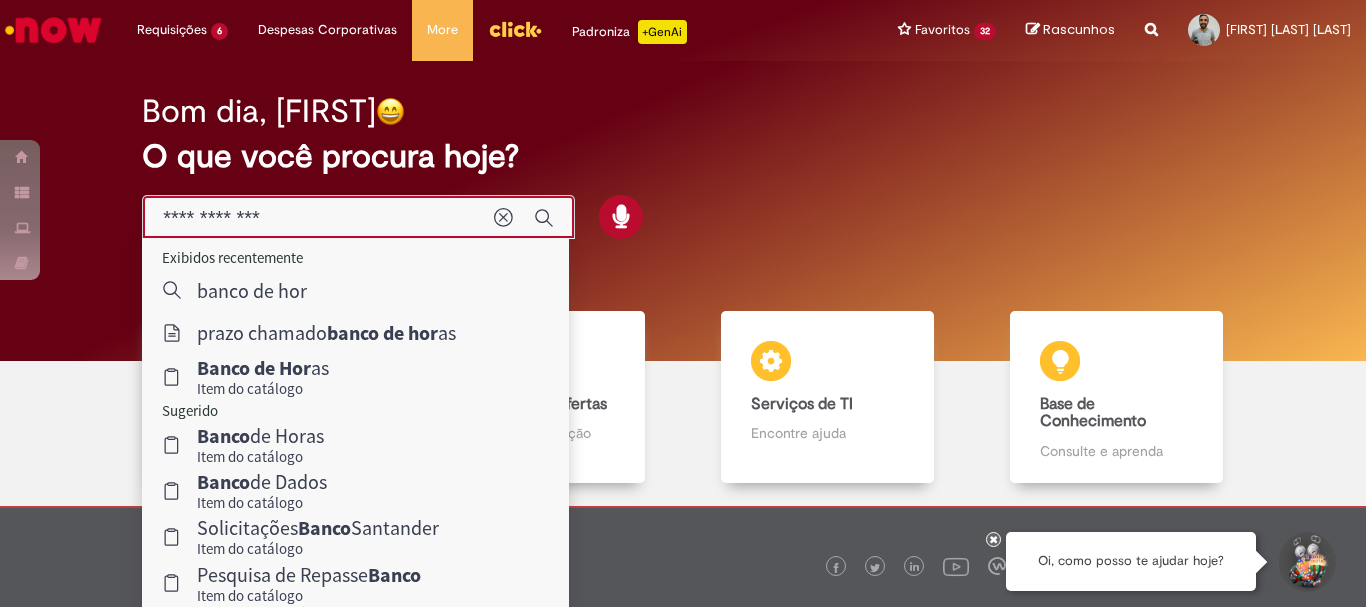 type on "**********" 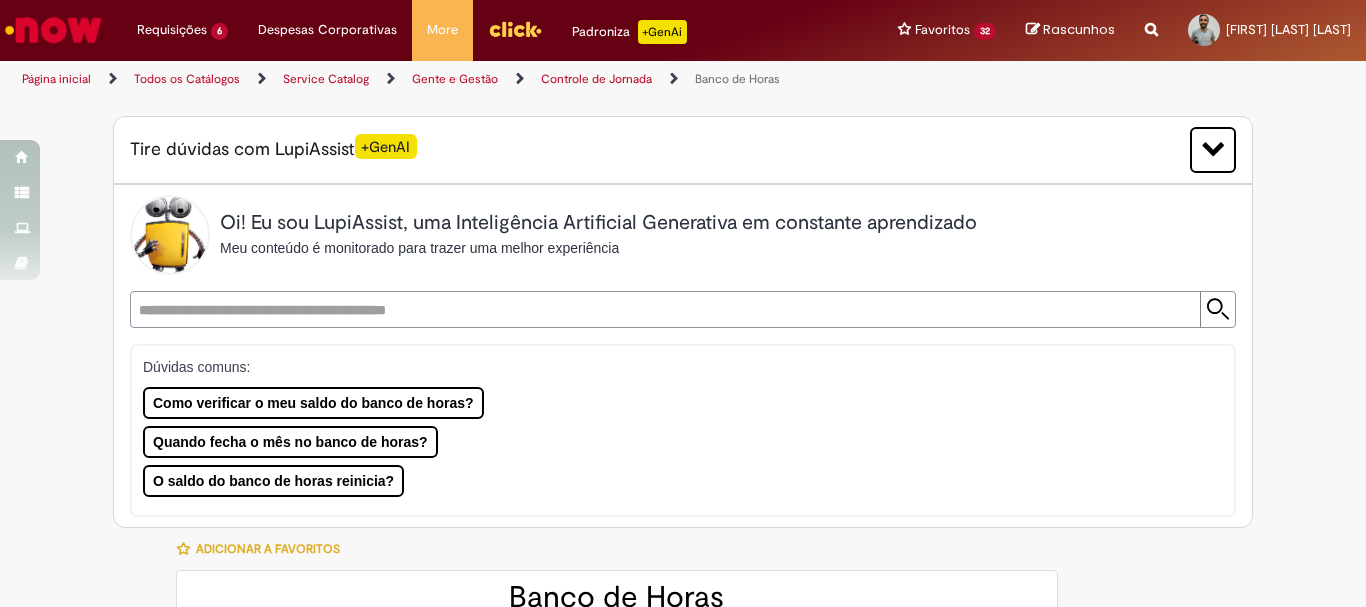 type on "********" 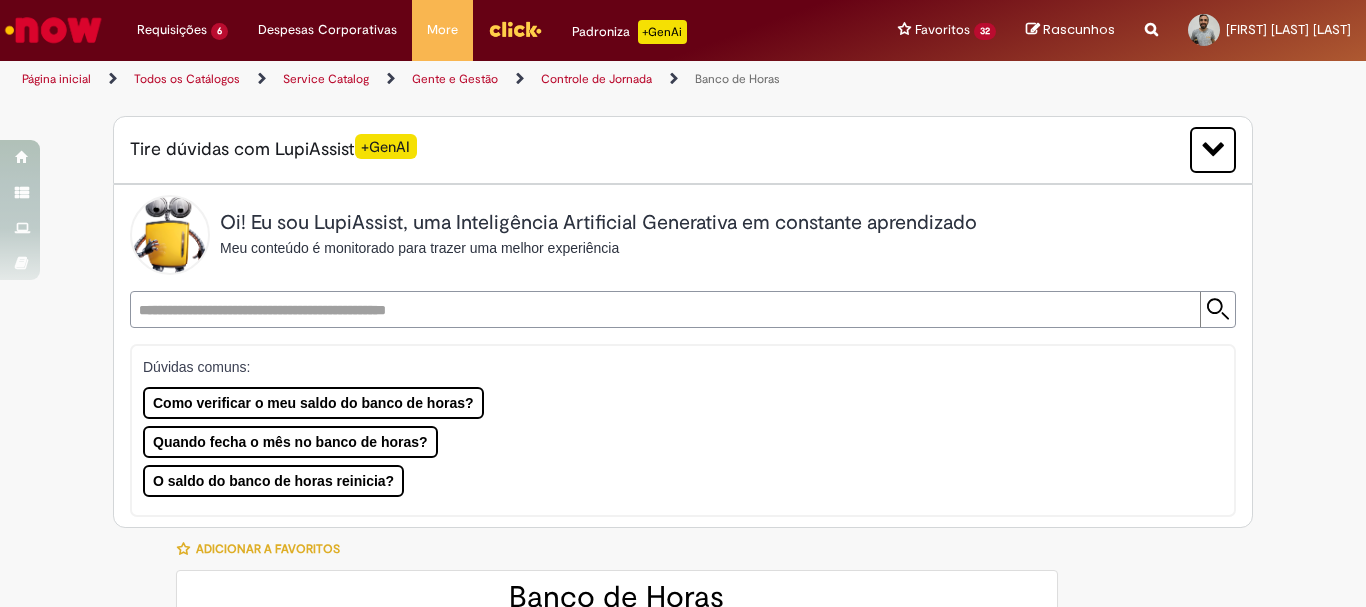 type on "**********" 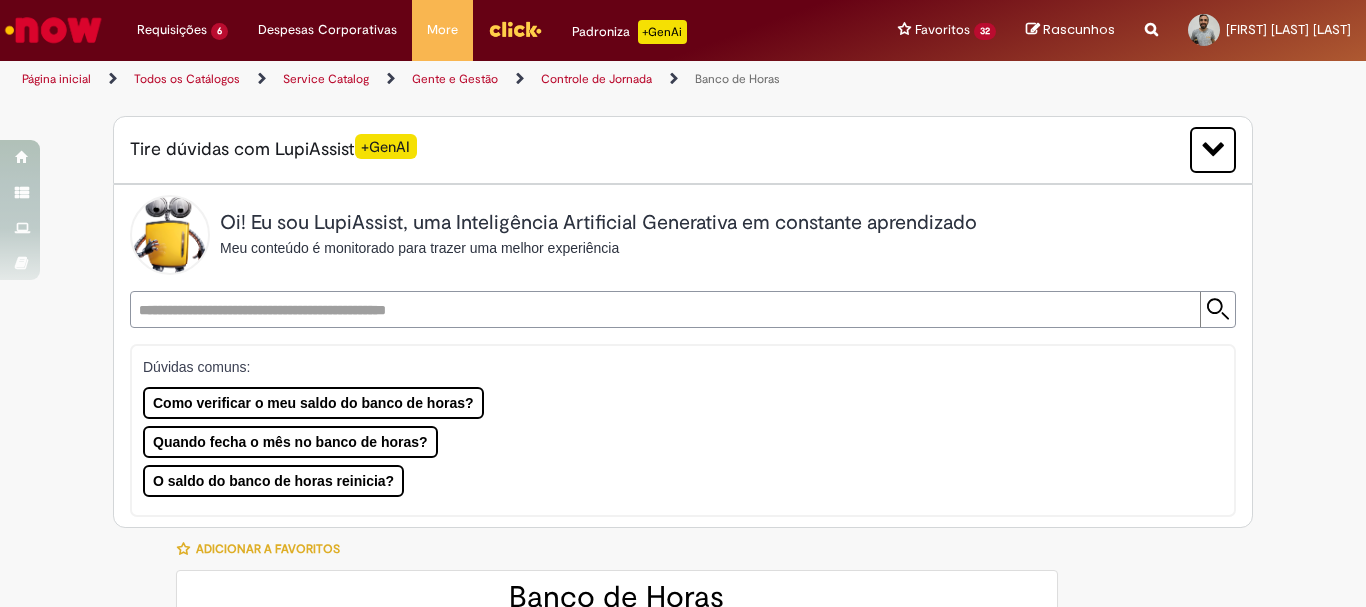 type on "**********" 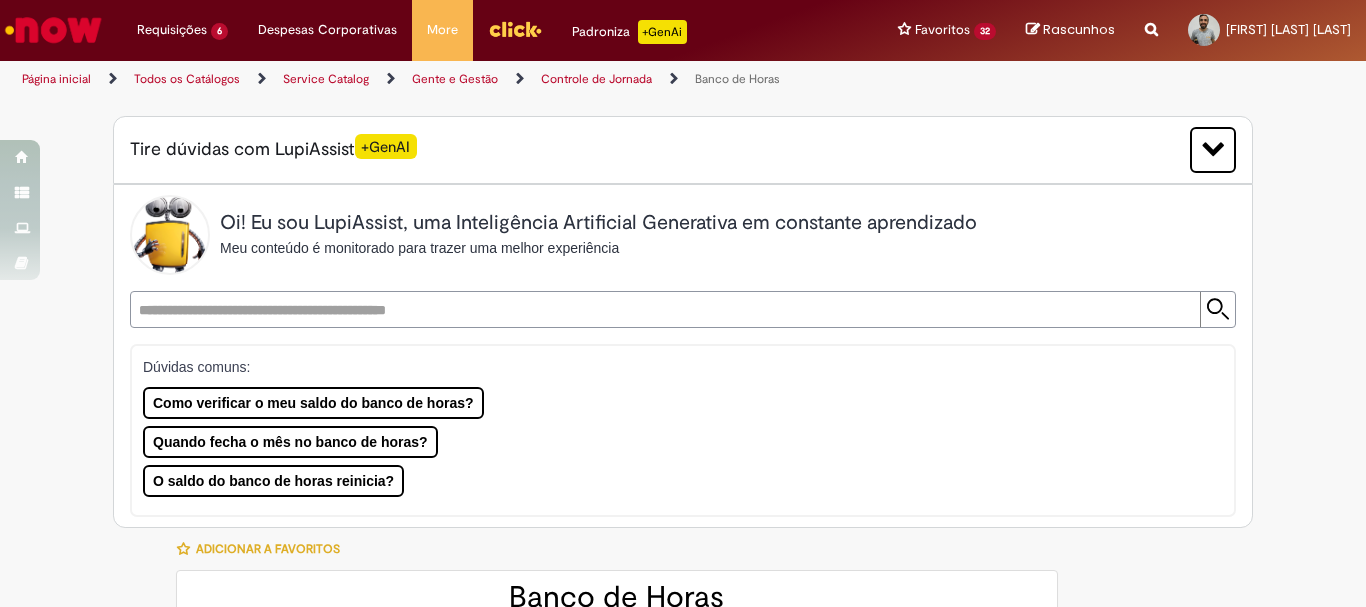 type on "**********" 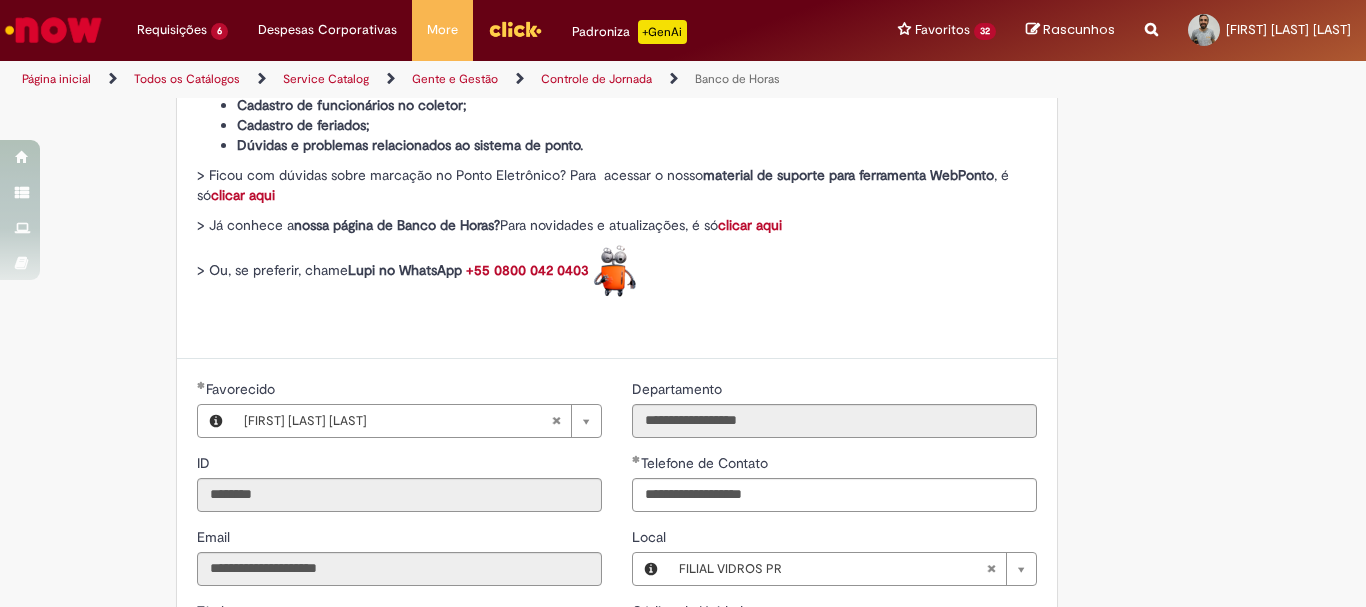scroll, scrollTop: 1000, scrollLeft: 0, axis: vertical 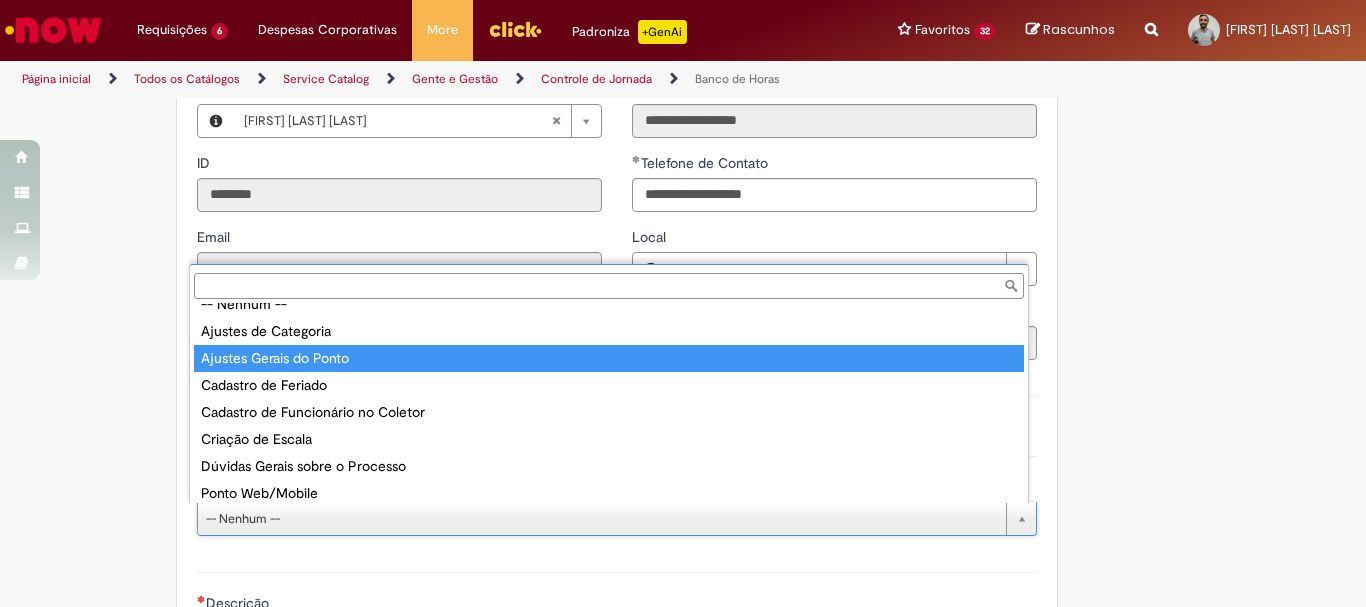type on "**********" 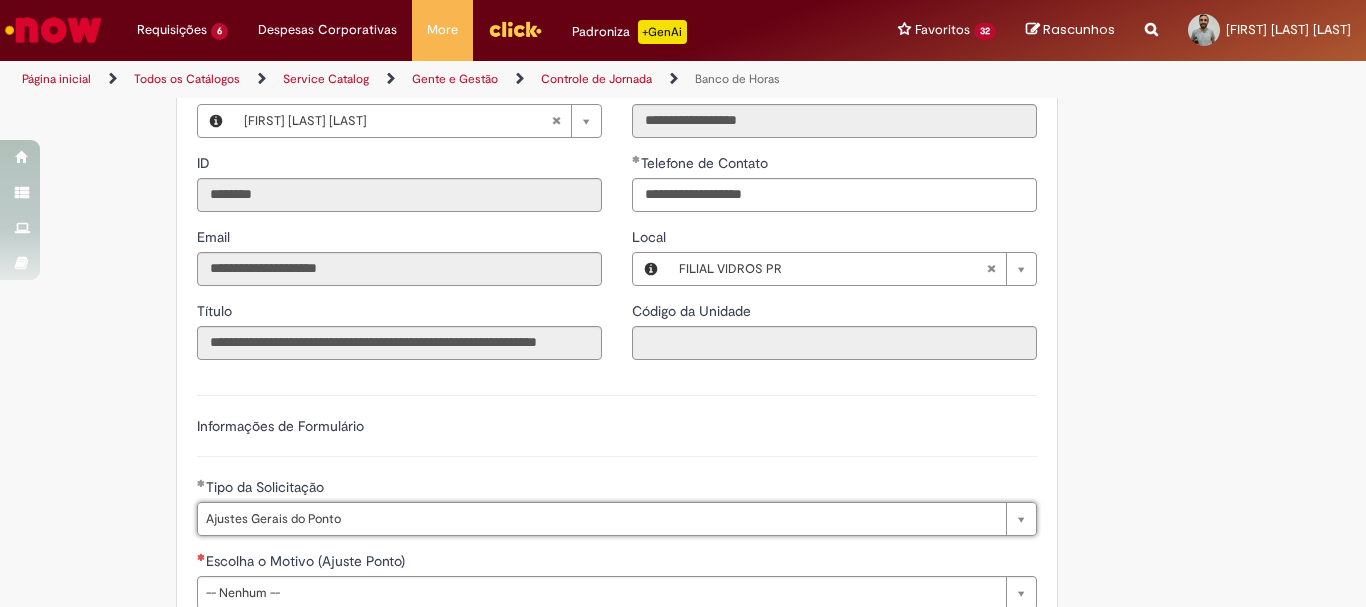 scroll, scrollTop: 1300, scrollLeft: 0, axis: vertical 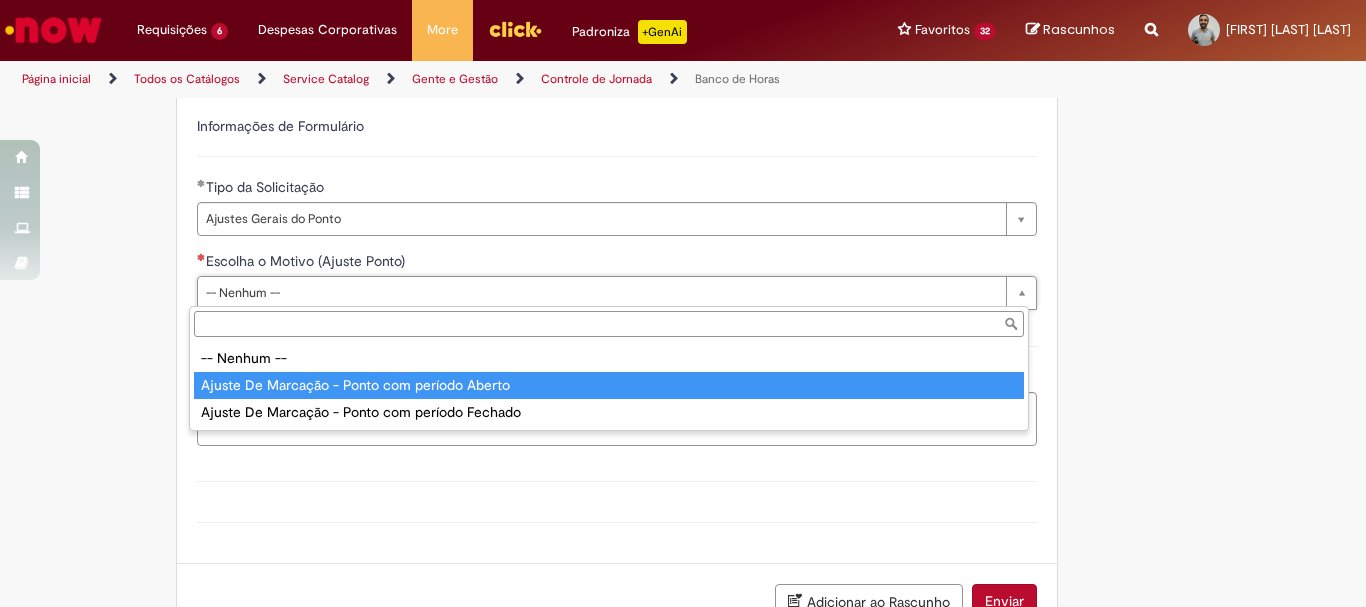 type on "**********" 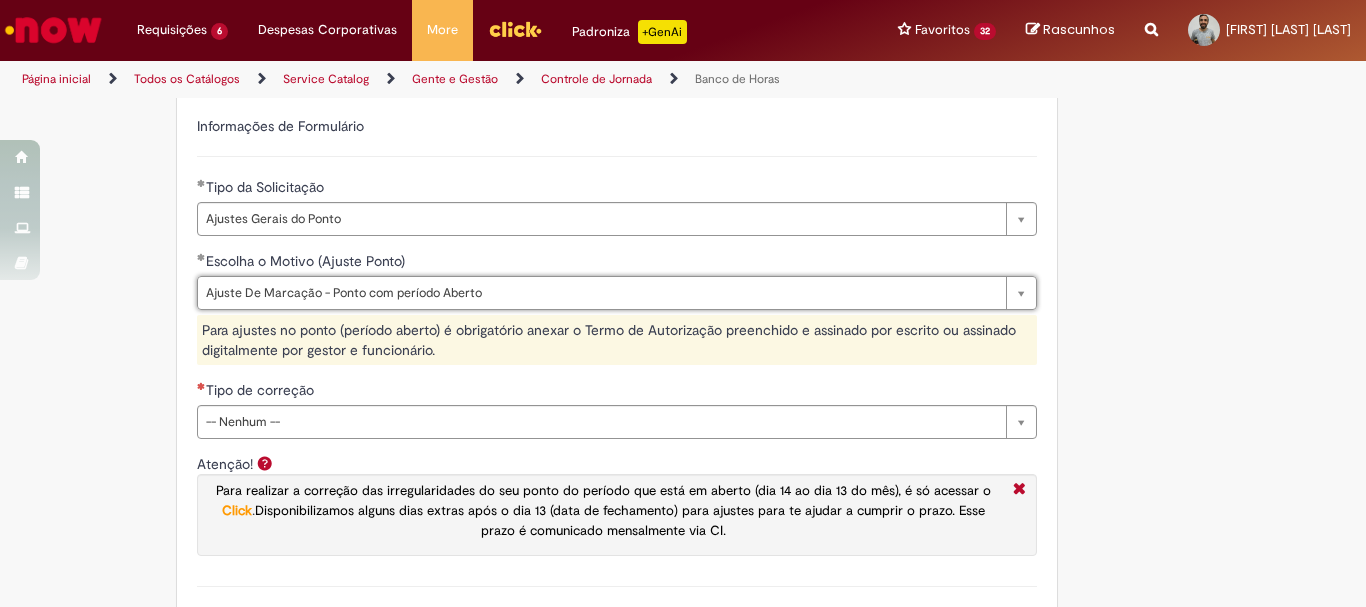 scroll, scrollTop: 1500, scrollLeft: 0, axis: vertical 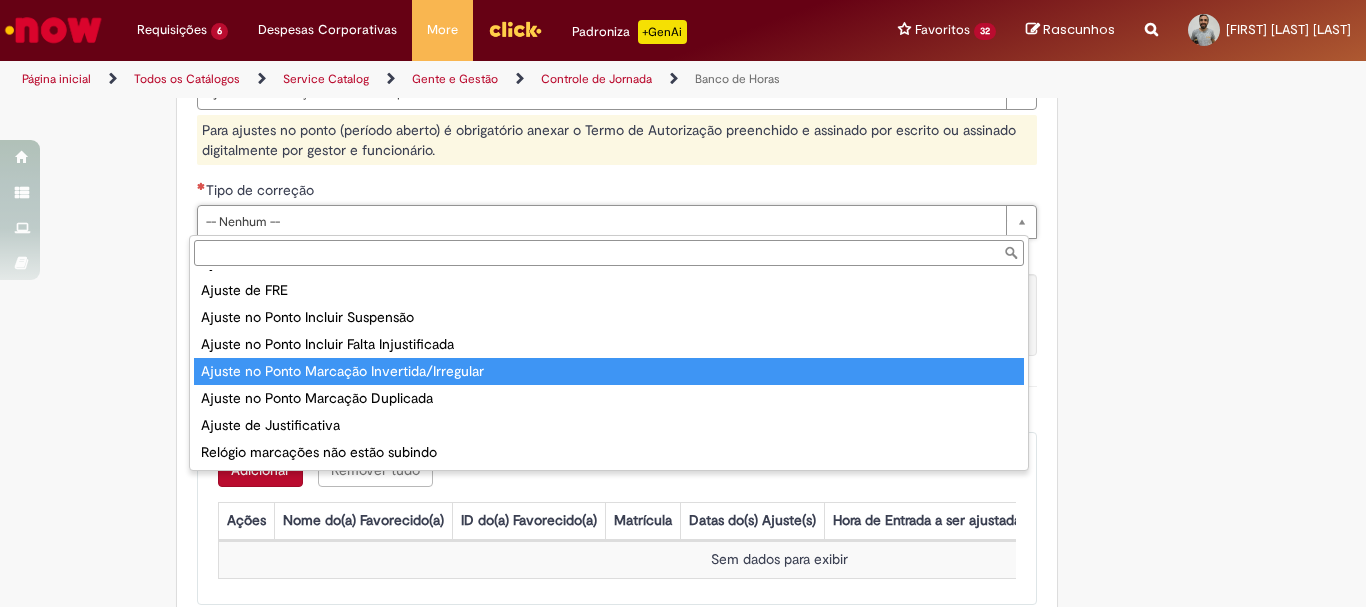 type on "**********" 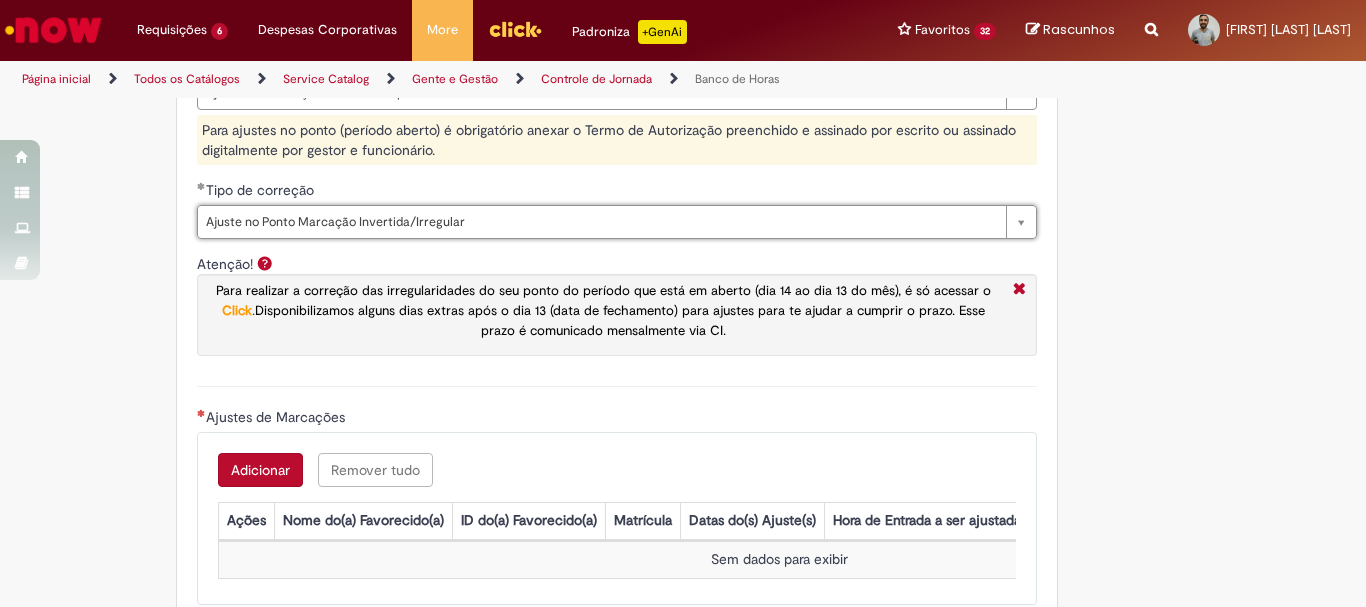 scroll, scrollTop: 1800, scrollLeft: 0, axis: vertical 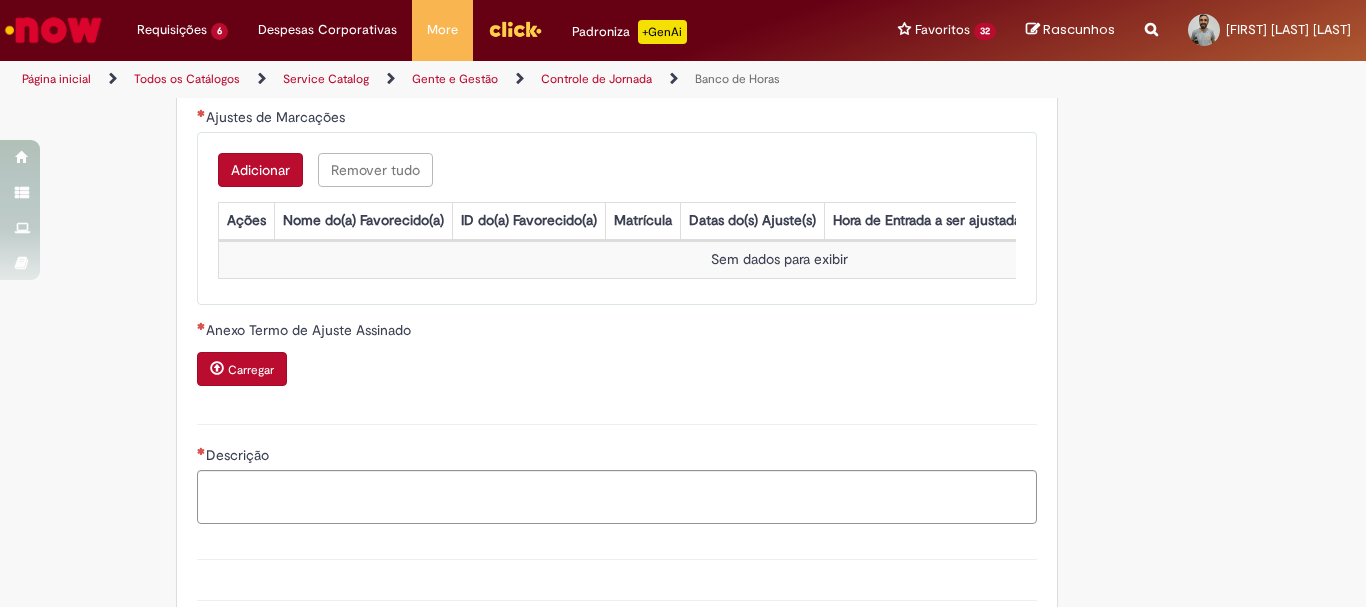 click on "Adicionar" at bounding box center [260, 170] 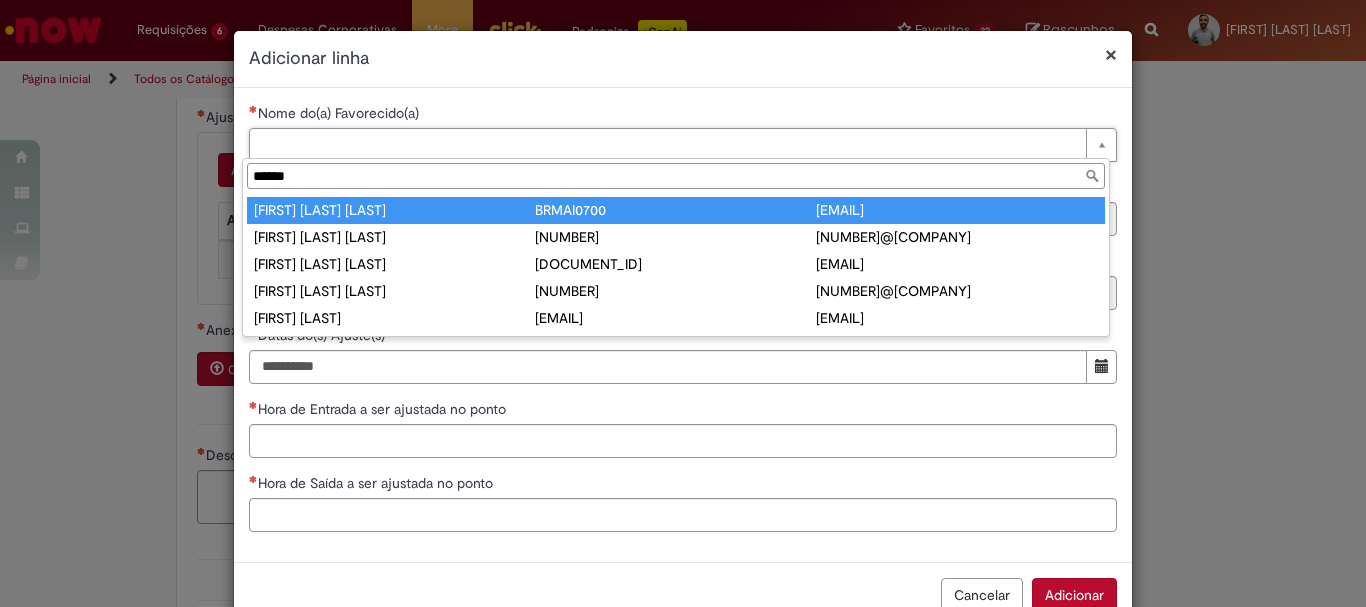 scroll, scrollTop: 0, scrollLeft: 0, axis: both 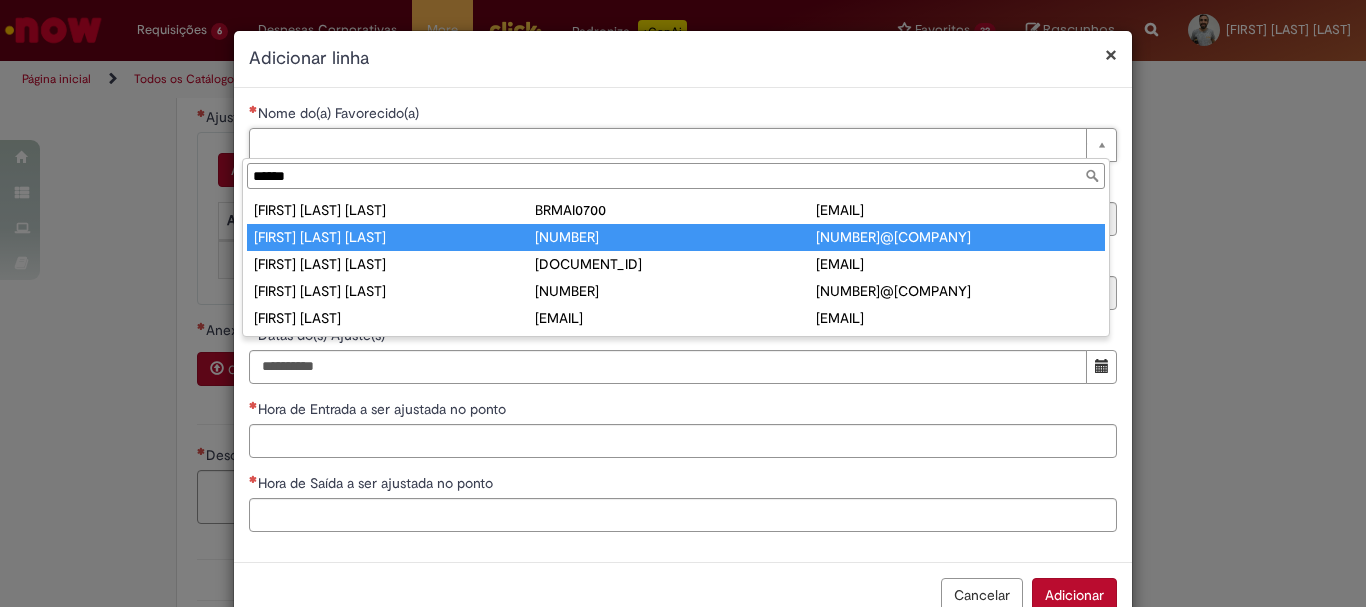 type on "******" 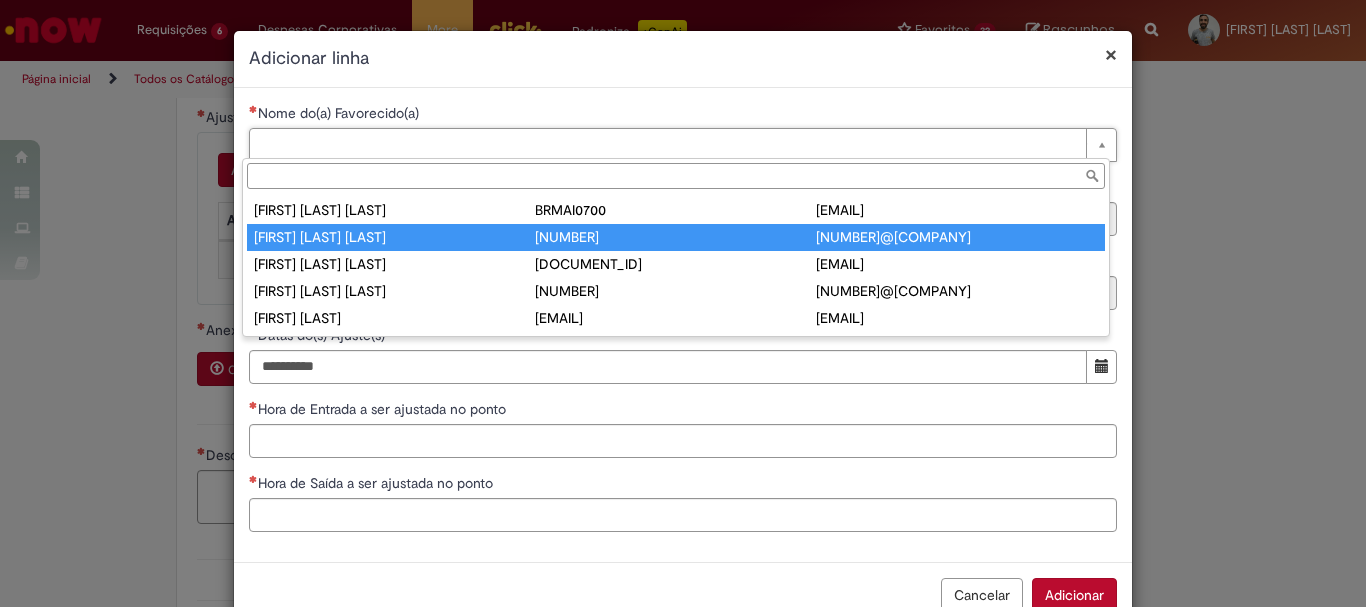 type on "********" 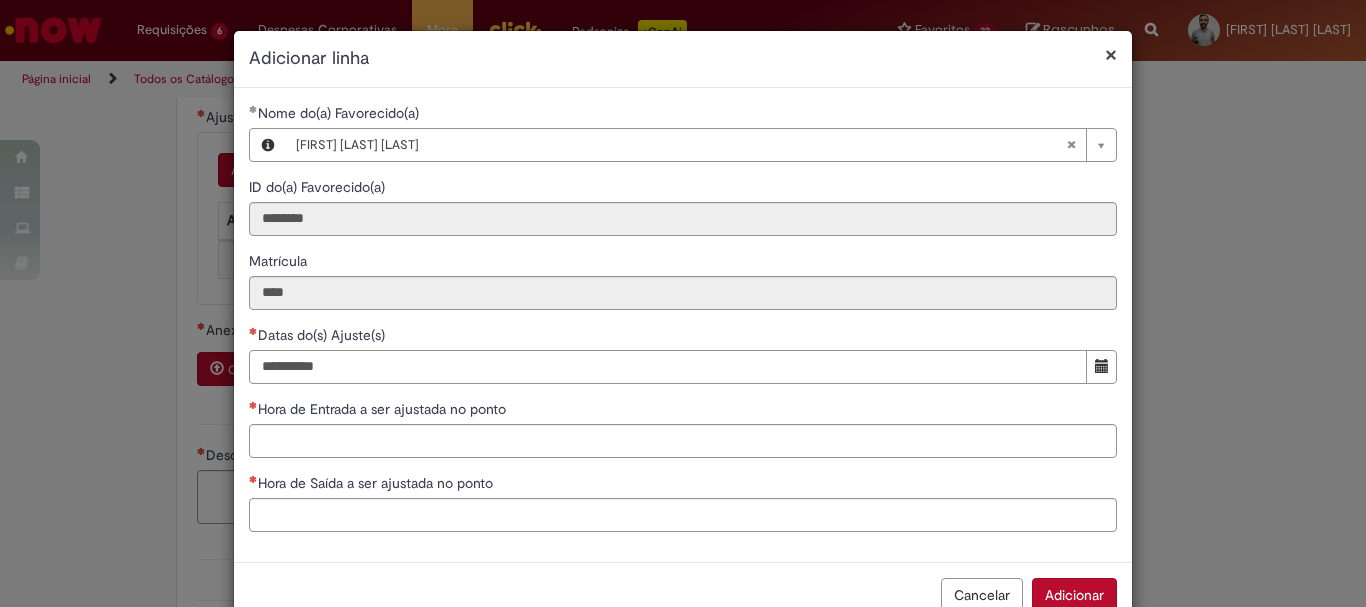 click on "Datas do(s) Ajuste(s)" at bounding box center [668, 367] 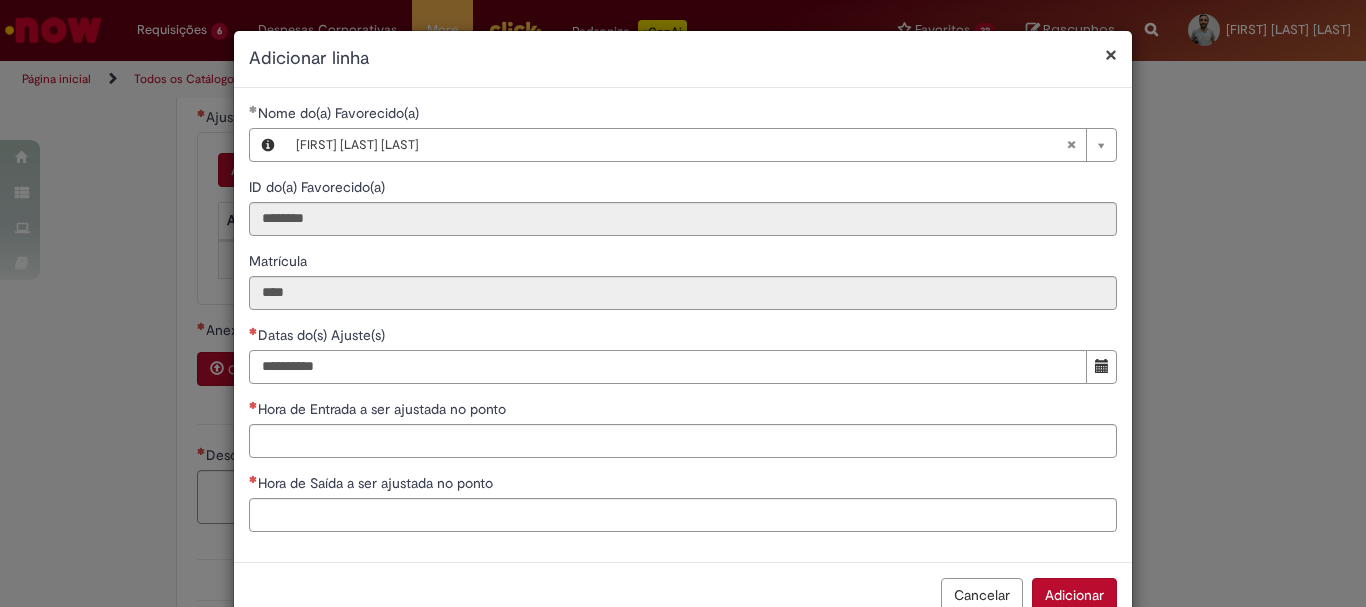 type on "**********" 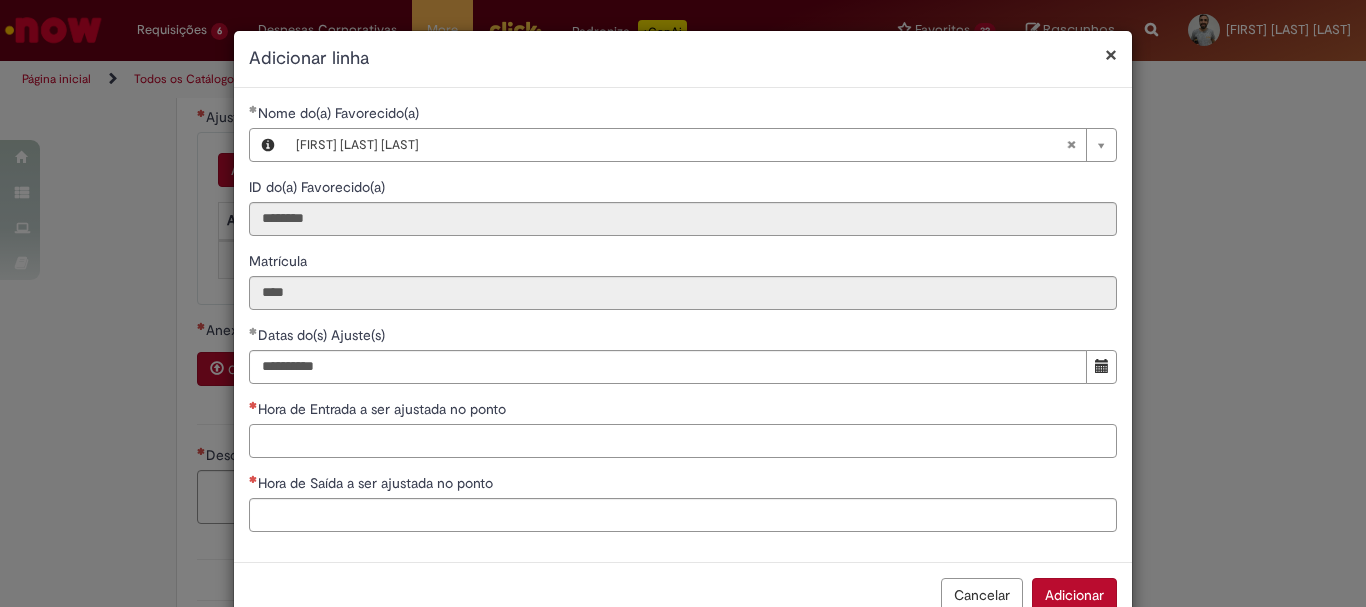 click on "Hora de Entrada a ser ajustada no ponto" at bounding box center [683, 441] 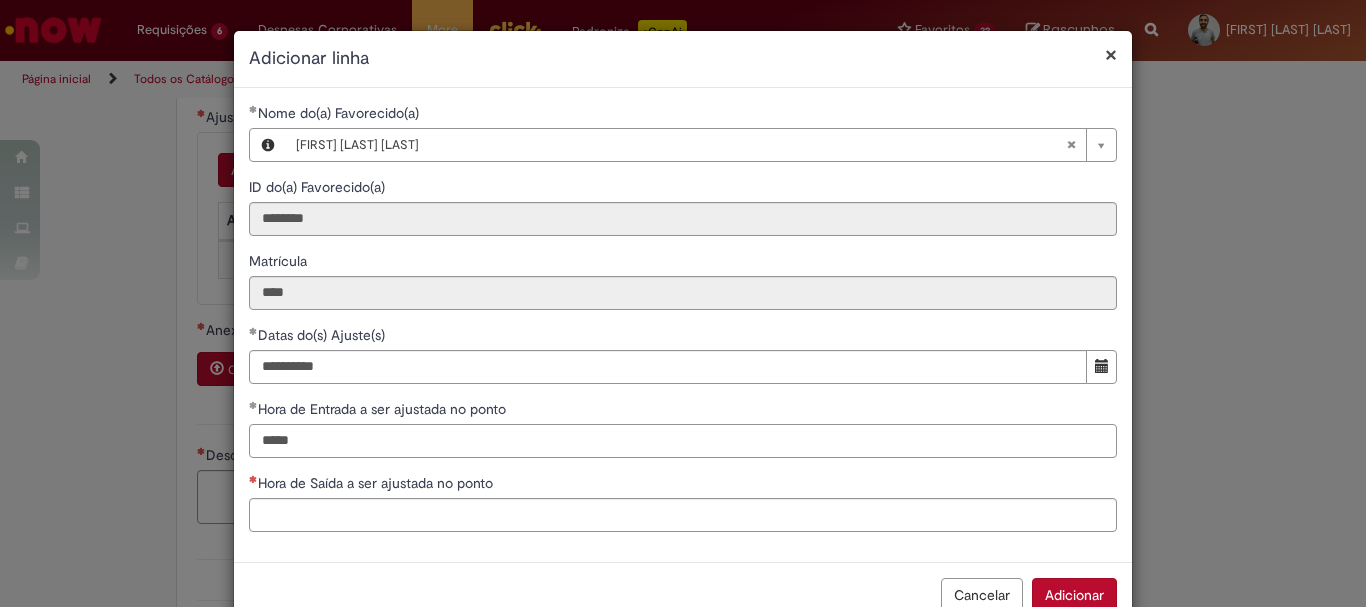 type on "*****" 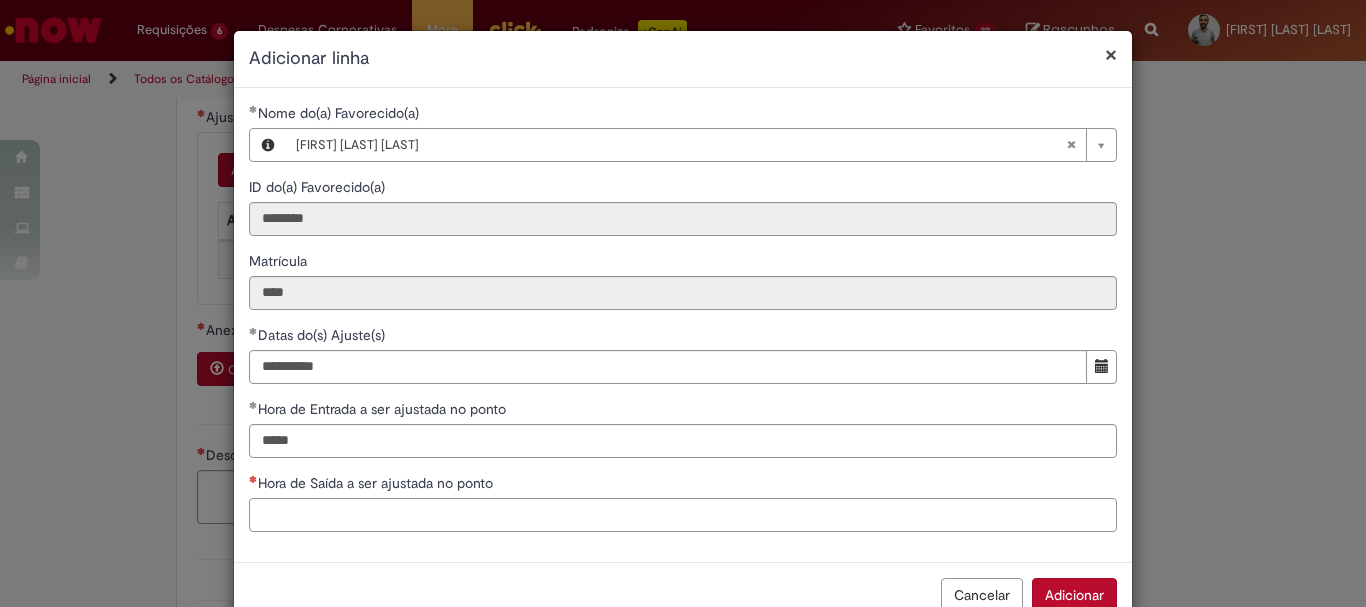click on "Hora de Saída a ser ajustada no ponto" at bounding box center (683, 515) 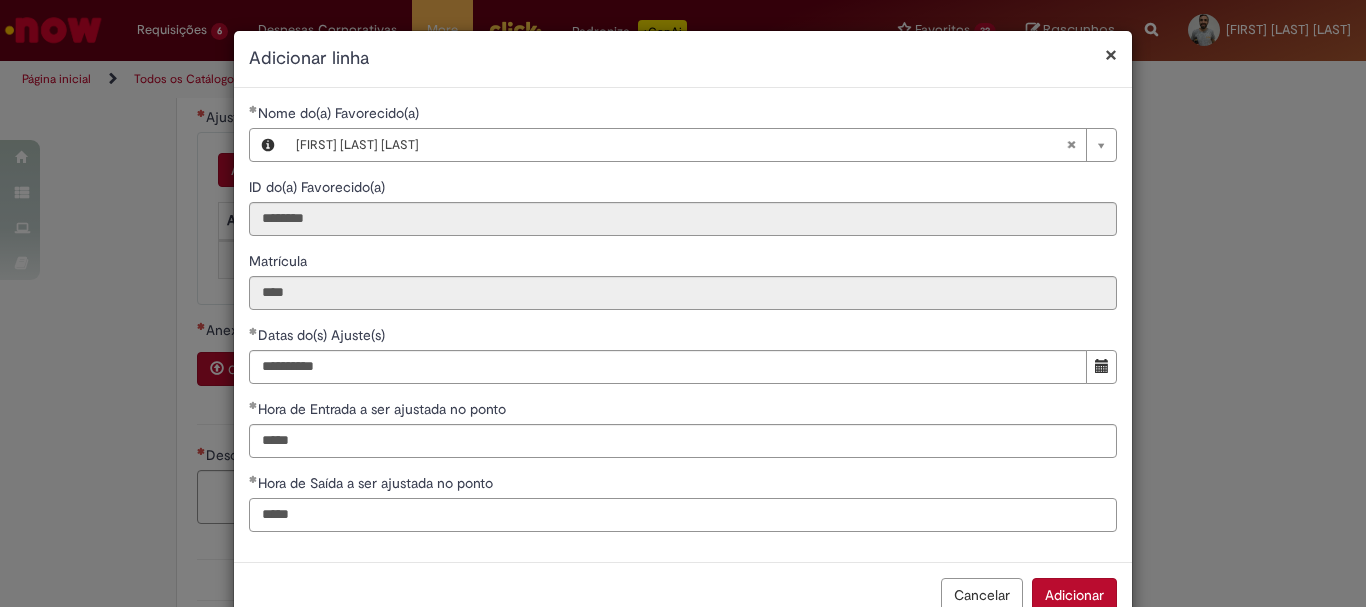 scroll, scrollTop: 51, scrollLeft: 0, axis: vertical 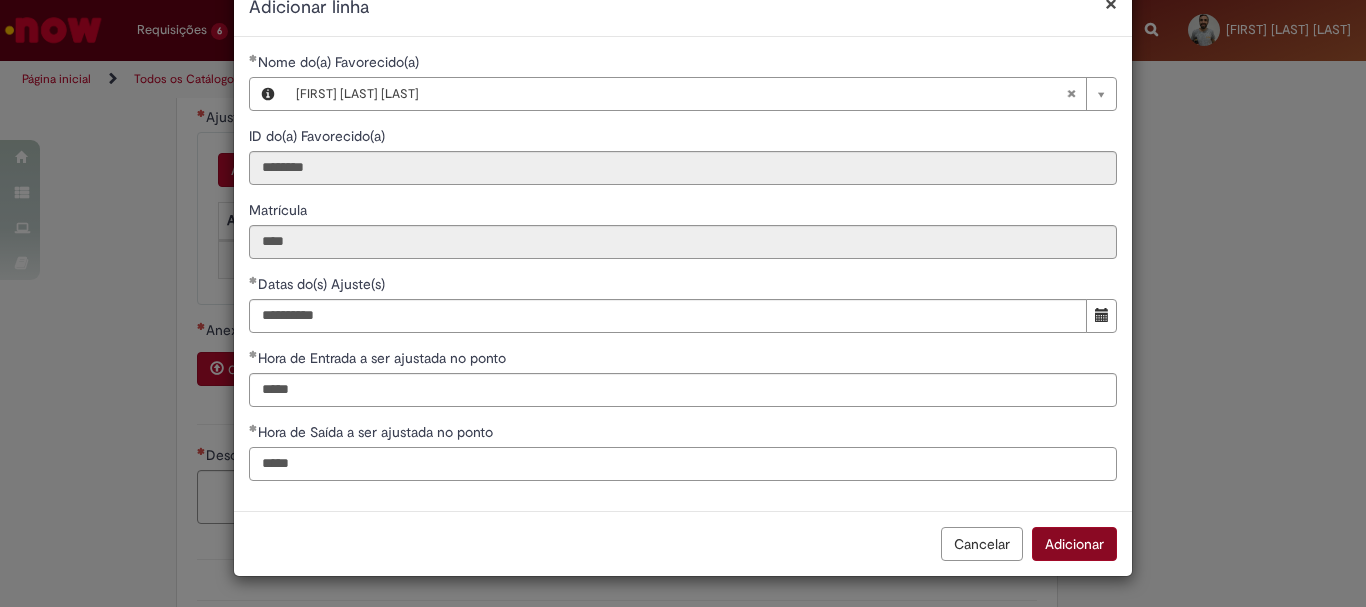 type on "*****" 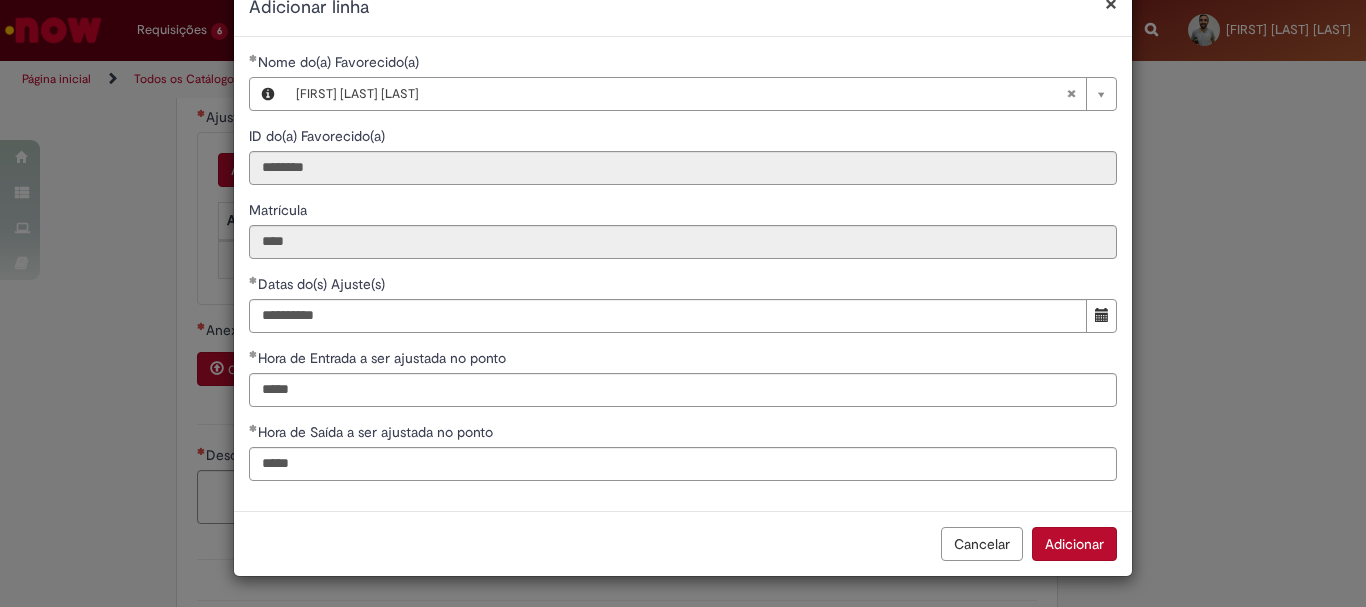 click on "Adicionar" at bounding box center (1074, 544) 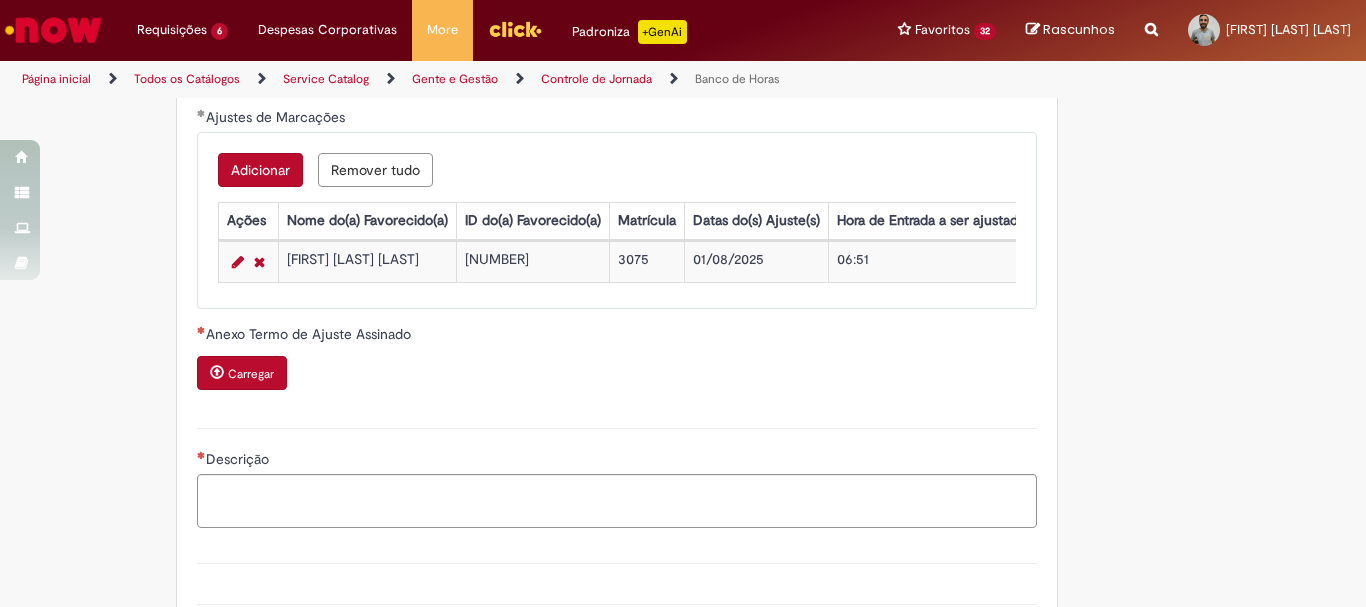 click on "Carregar" at bounding box center [251, 374] 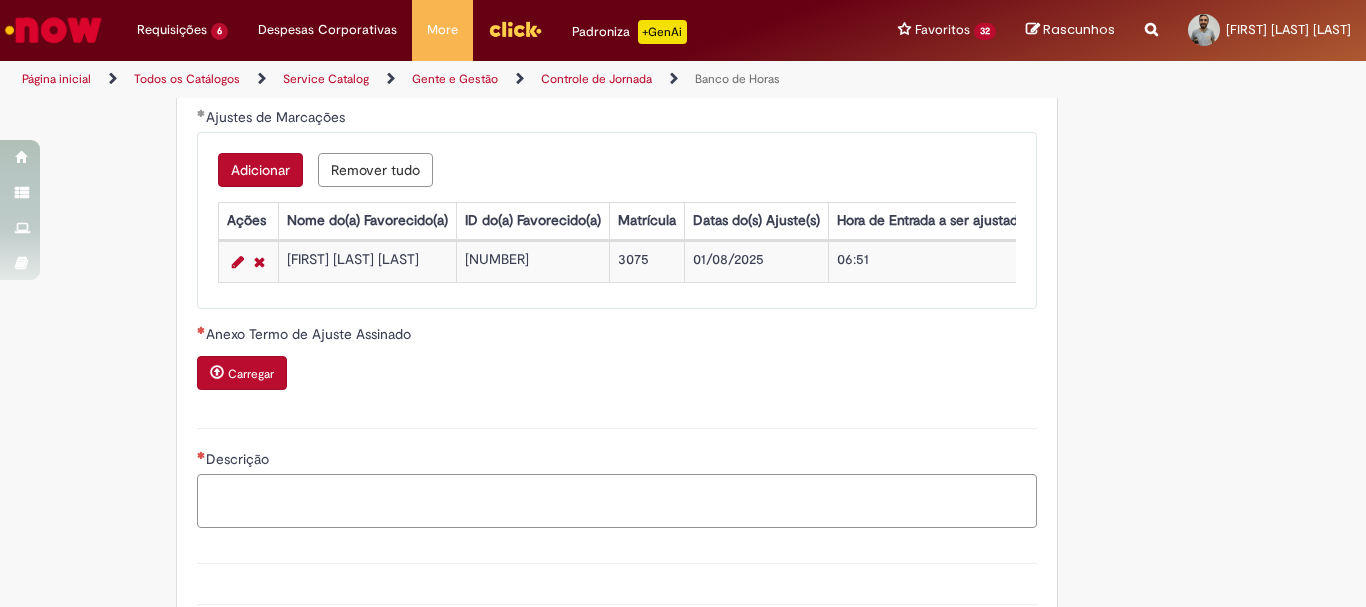 click on "Descrição" at bounding box center [617, 501] 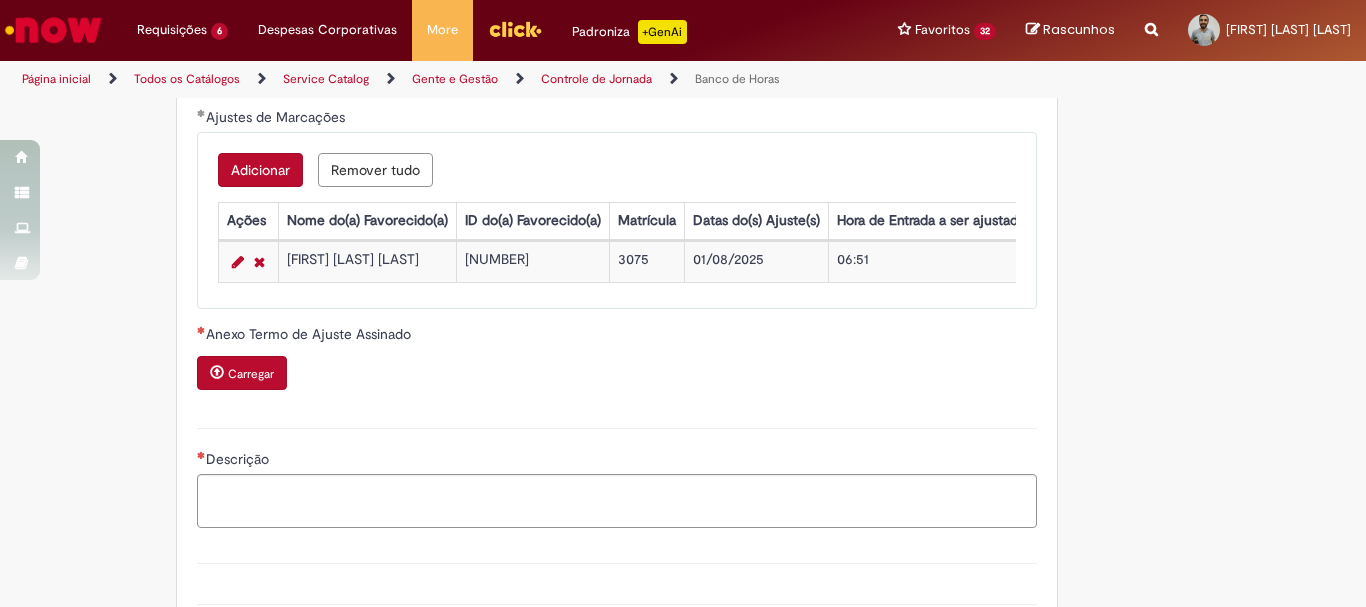 click on "Carregar" at bounding box center [251, 374] 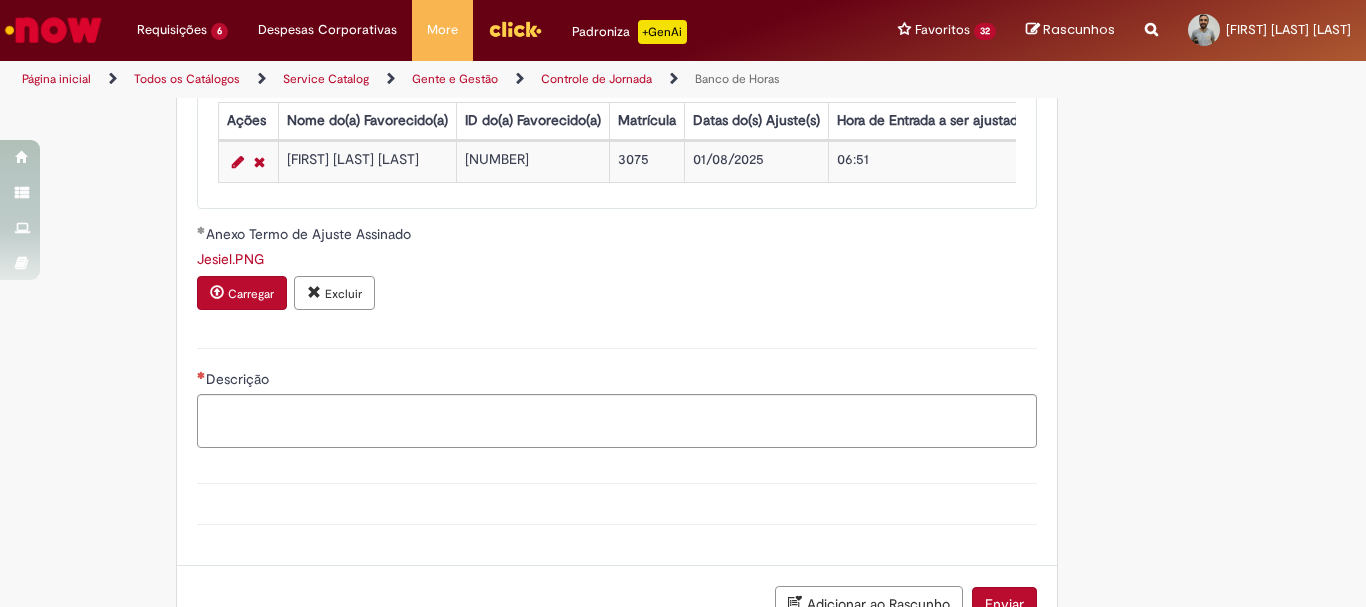 scroll, scrollTop: 2000, scrollLeft: 0, axis: vertical 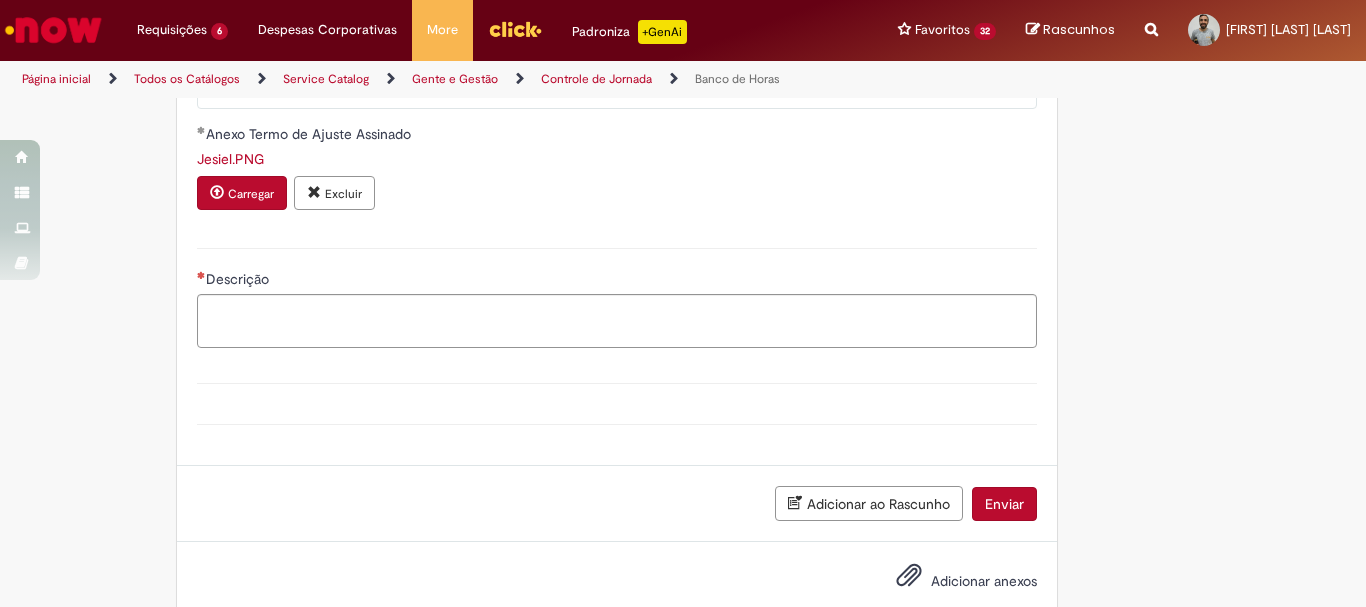 drag, startPoint x: 316, startPoint y: 432, endPoint x: 316, endPoint y: 383, distance: 49 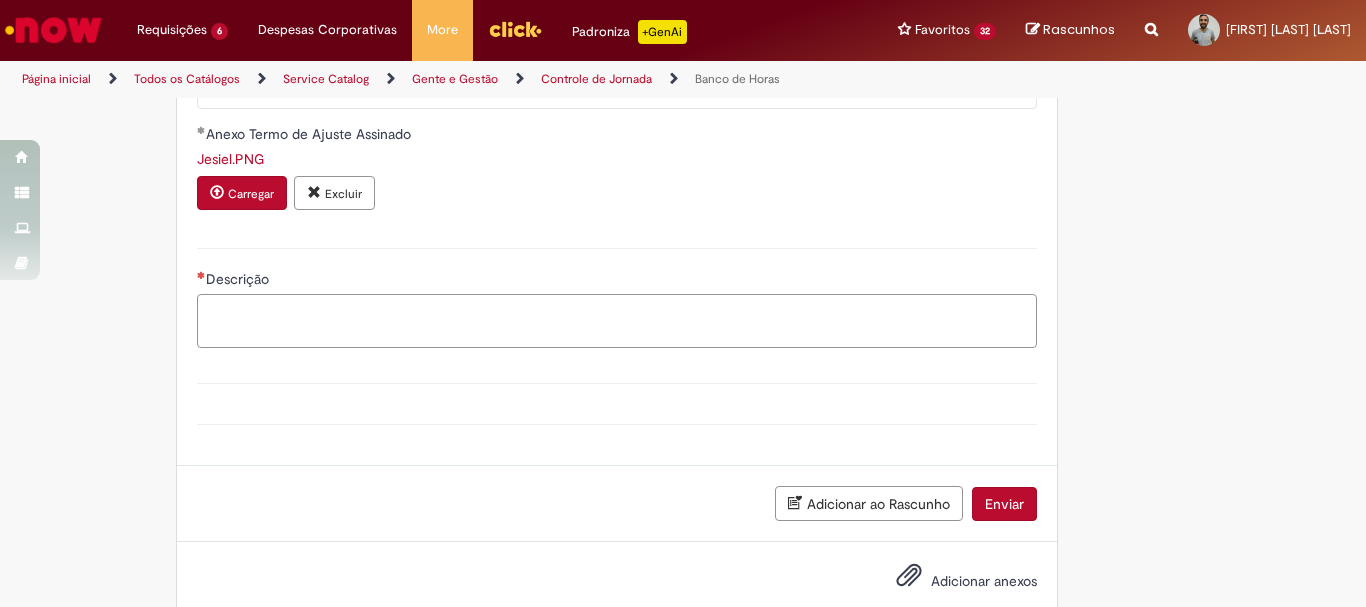 click on "Descrição" at bounding box center (617, 321) 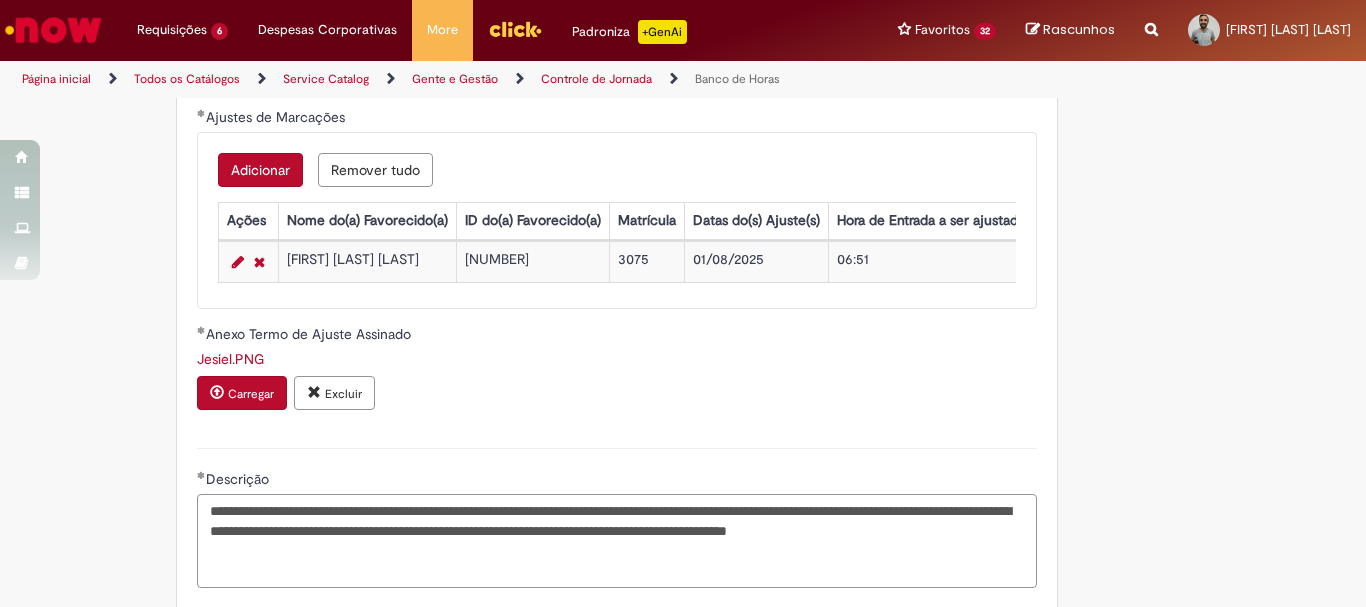 scroll, scrollTop: 1805, scrollLeft: 0, axis: vertical 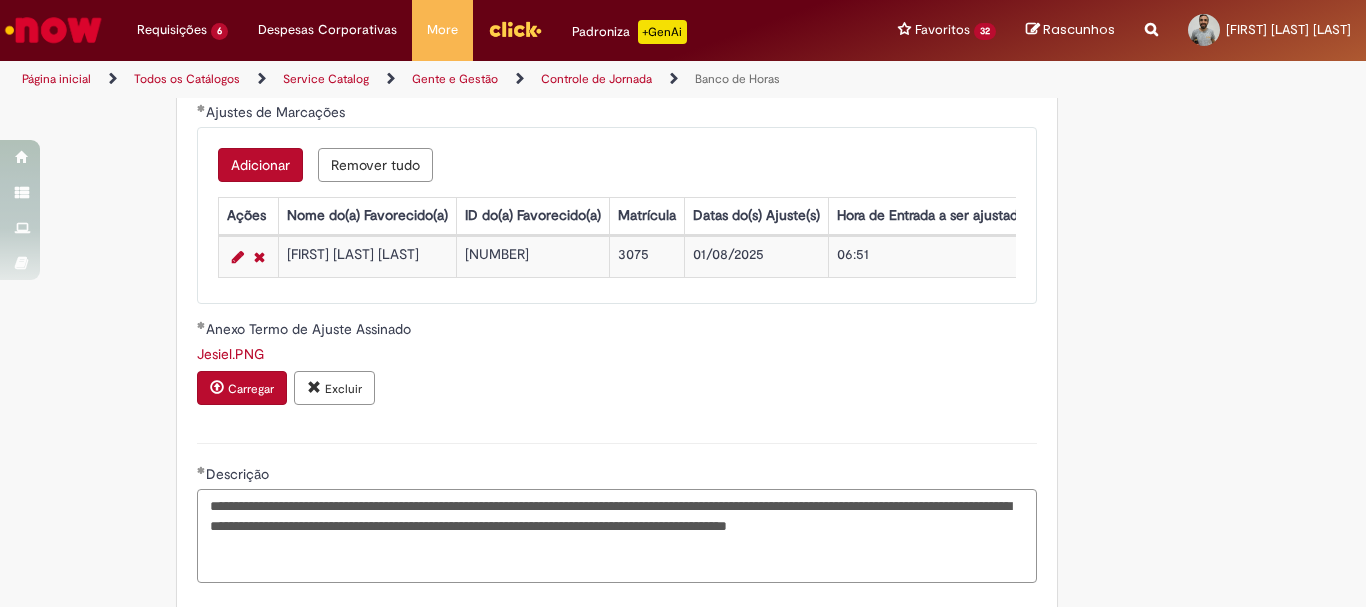 click on "**********" at bounding box center (617, 536) 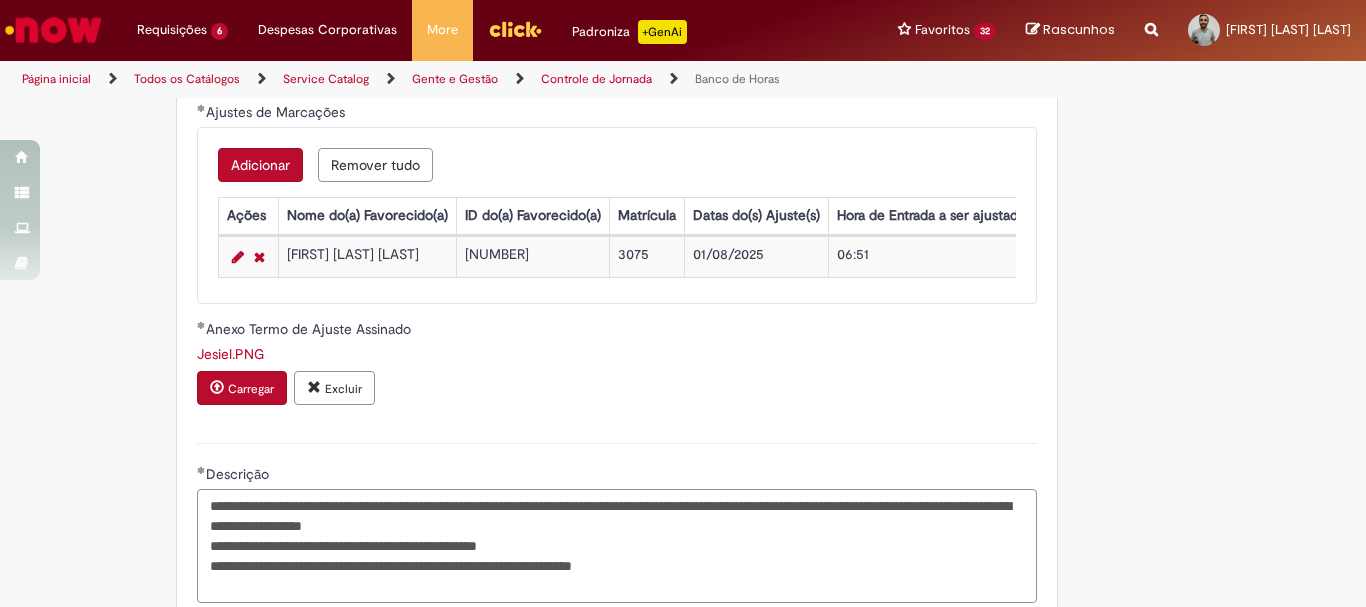 scroll, scrollTop: 2105, scrollLeft: 0, axis: vertical 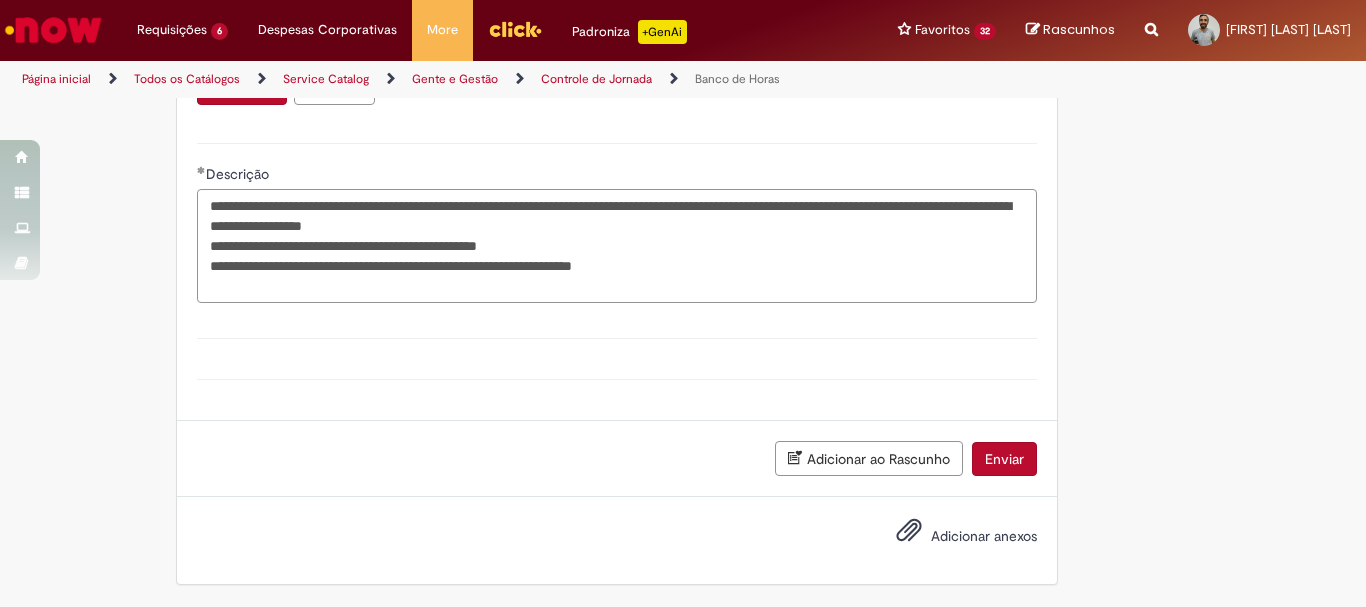 type on "**********" 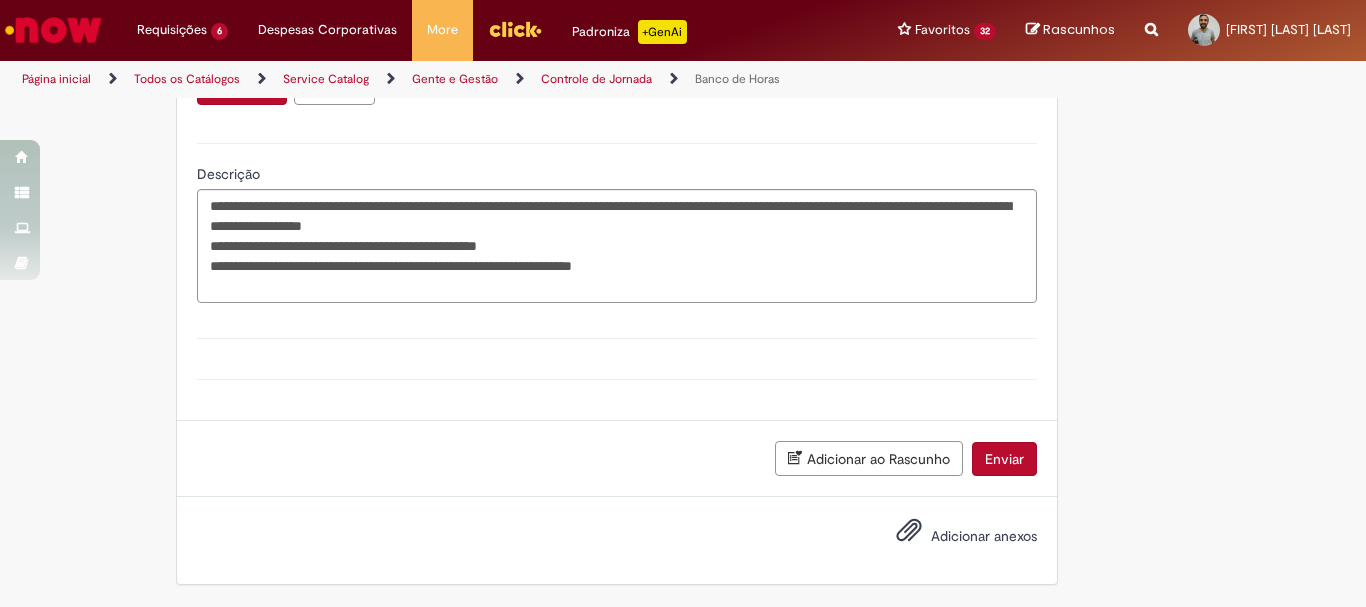 click on "Adicionar ao Rascunho" at bounding box center [869, 458] 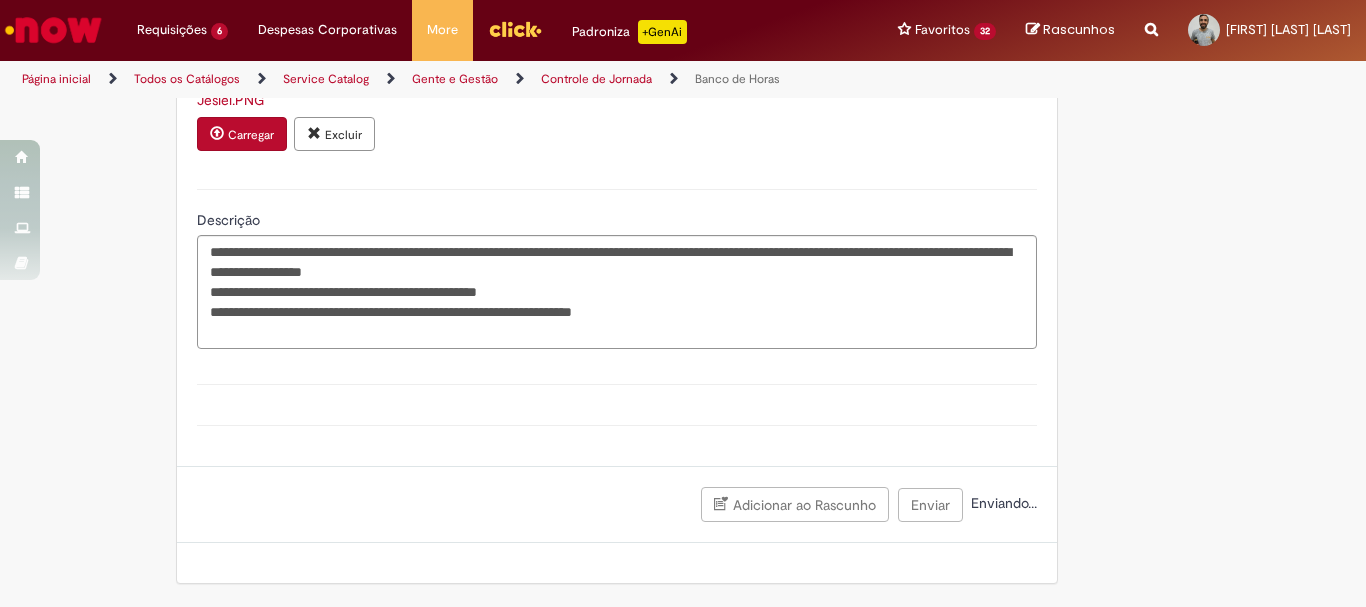 scroll, scrollTop: 0, scrollLeft: 0, axis: both 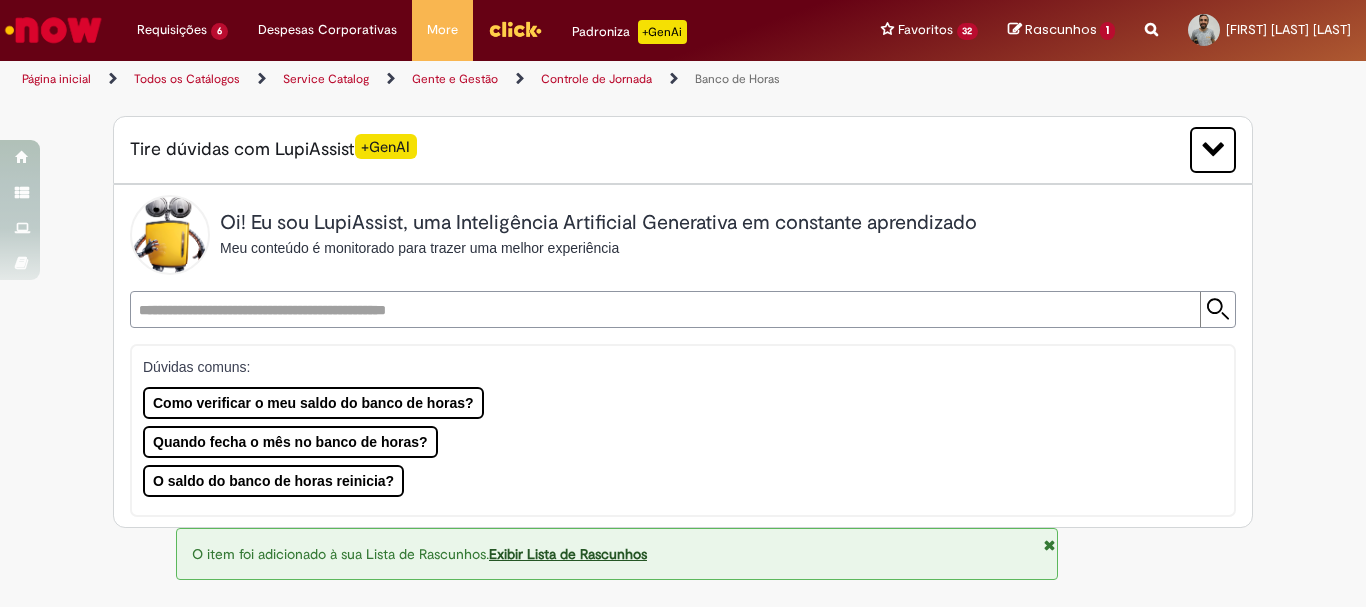 click on "Rascunhos" at bounding box center (1061, 29) 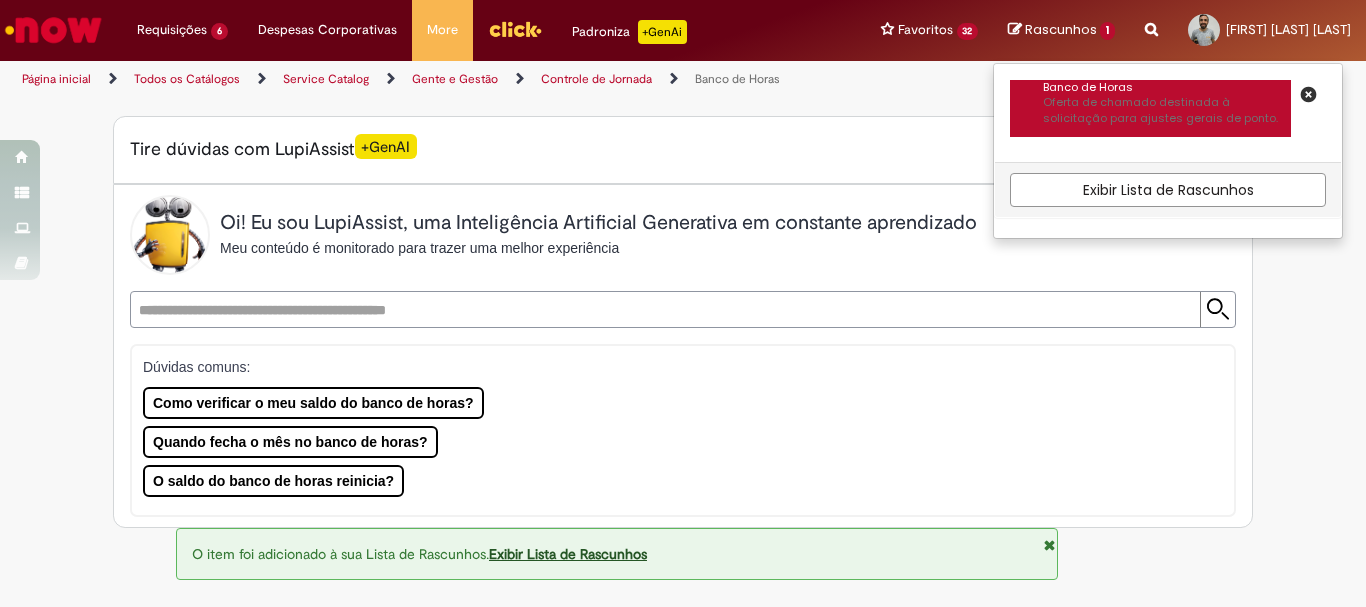 click on "Oferta de chamado destinada à solicitação para ajustes gerais de ponto." at bounding box center (1167, 110) 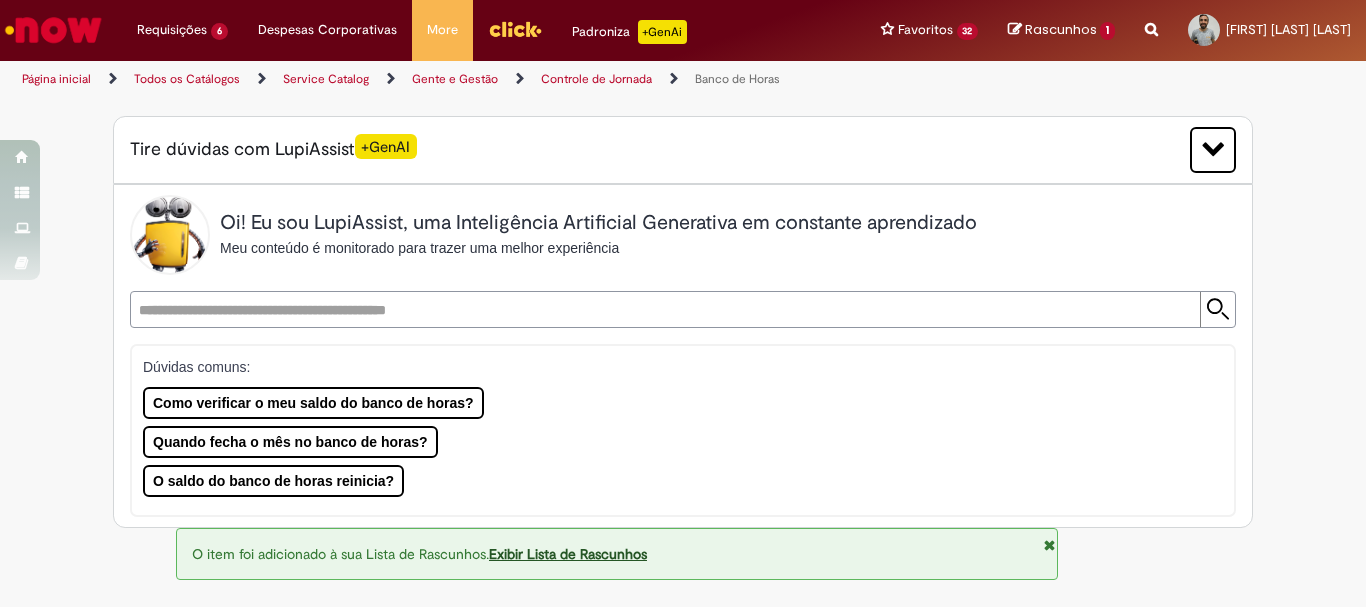 select on "**********" 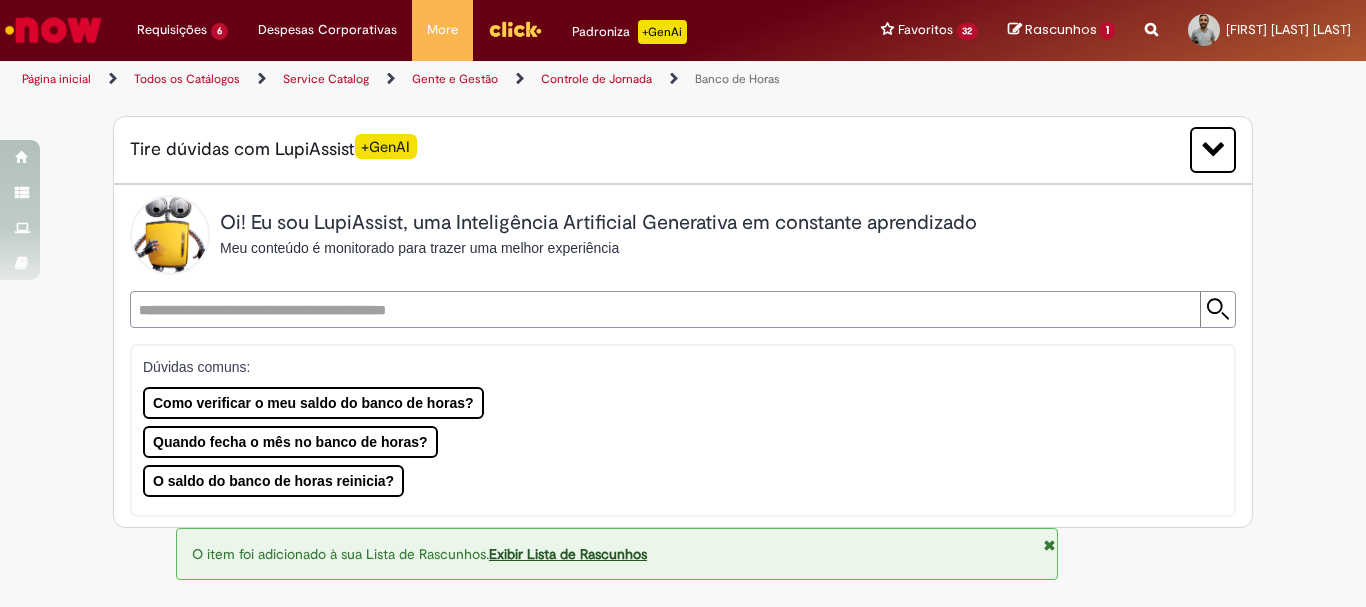 select on "**********" 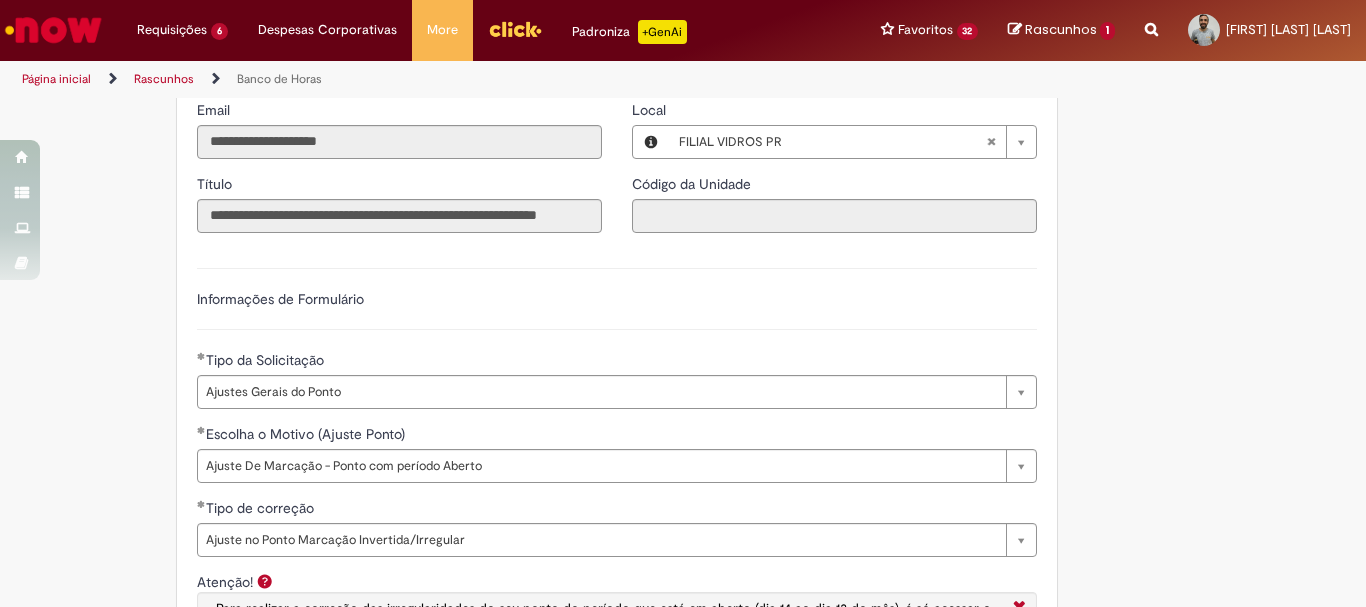 scroll, scrollTop: 1200, scrollLeft: 0, axis: vertical 